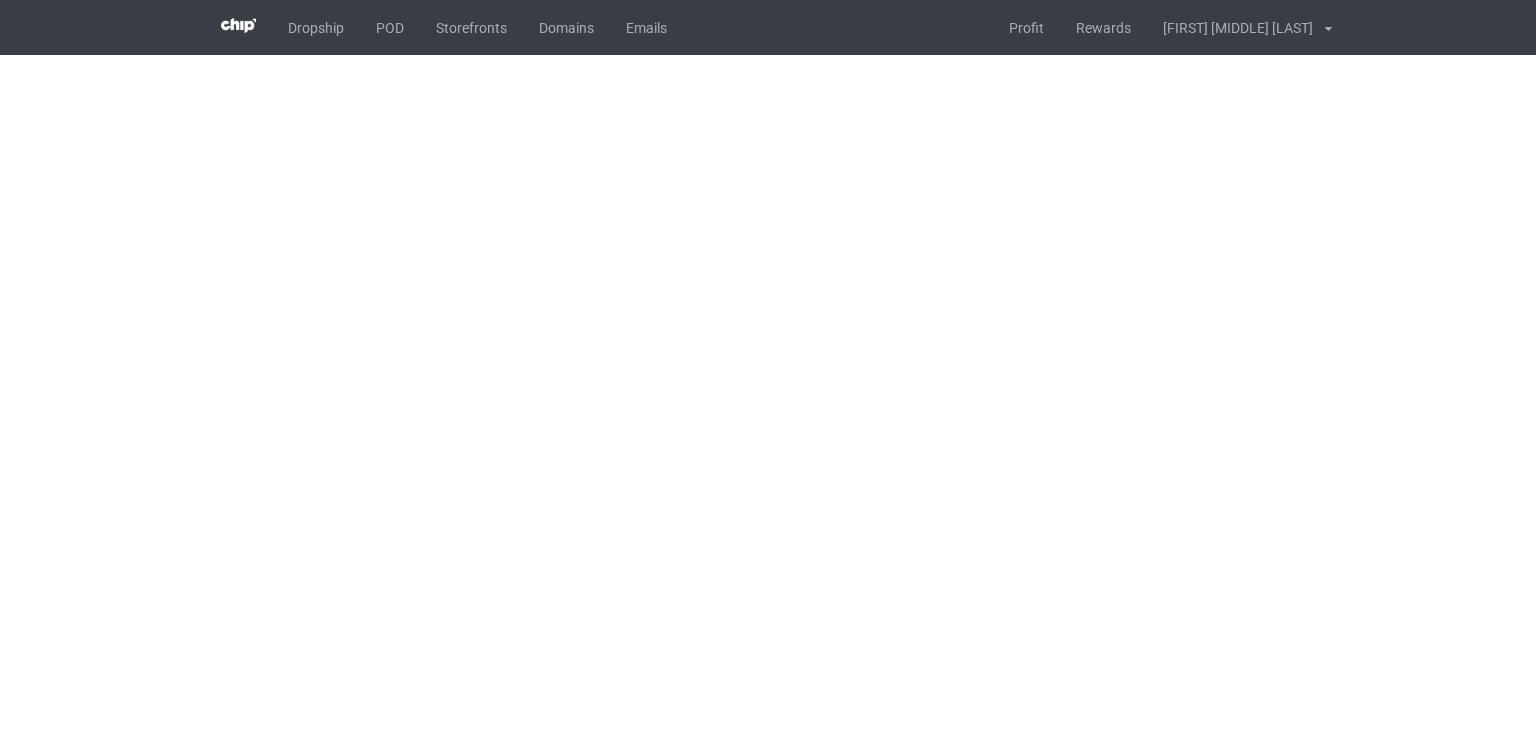 scroll, scrollTop: 0, scrollLeft: 0, axis: both 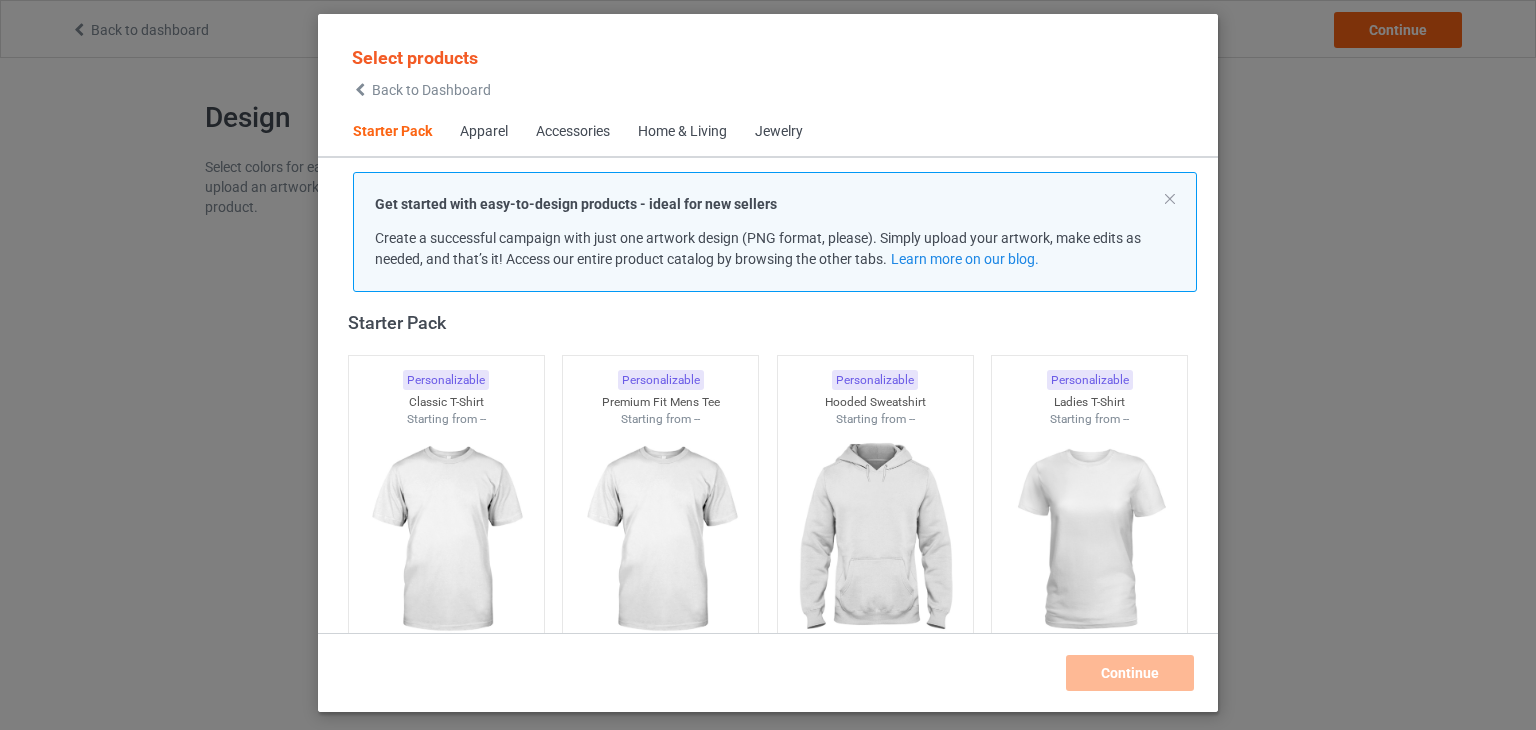 click on "Select products Back to Dashboard" at bounding box center (421, 71) 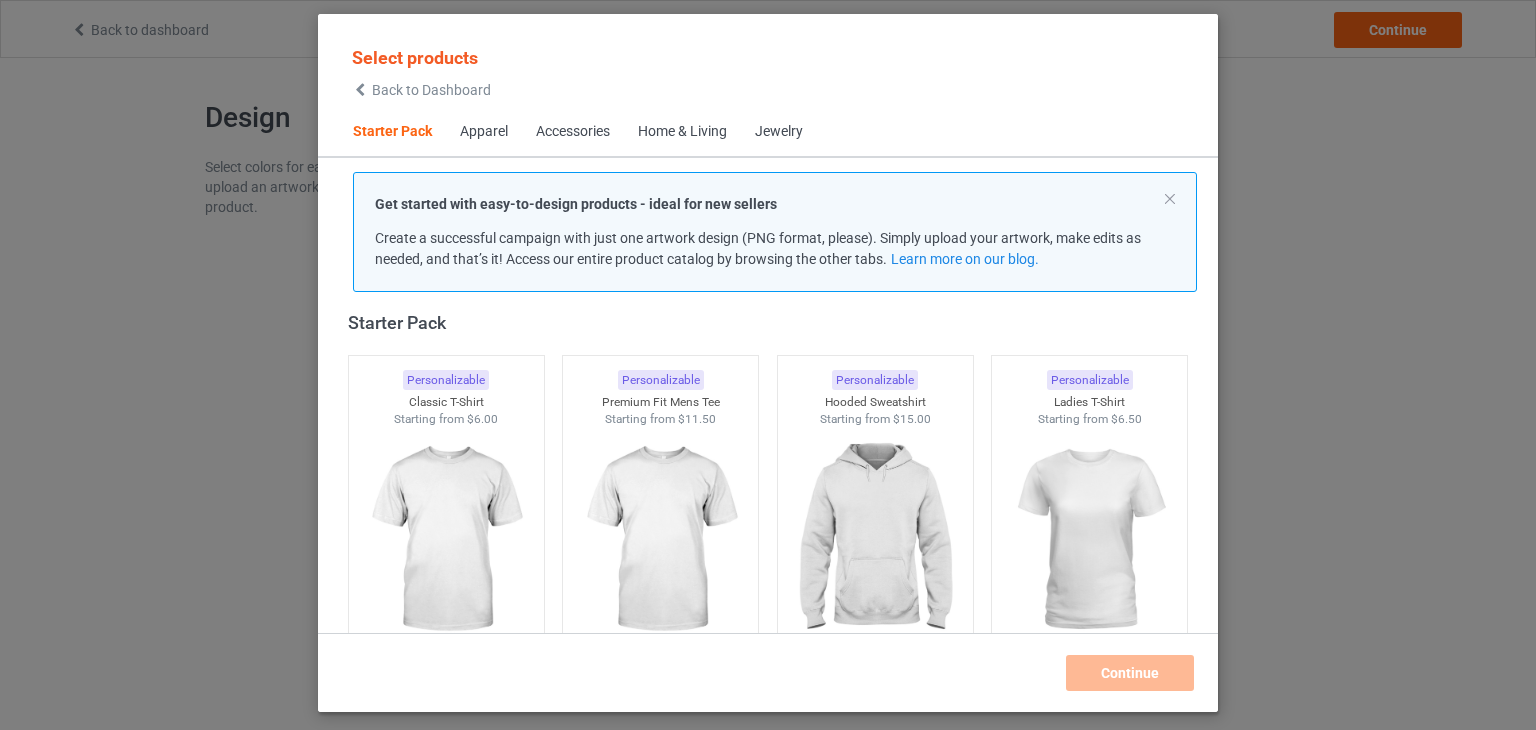 click on "Back to Dashboard" at bounding box center [431, 90] 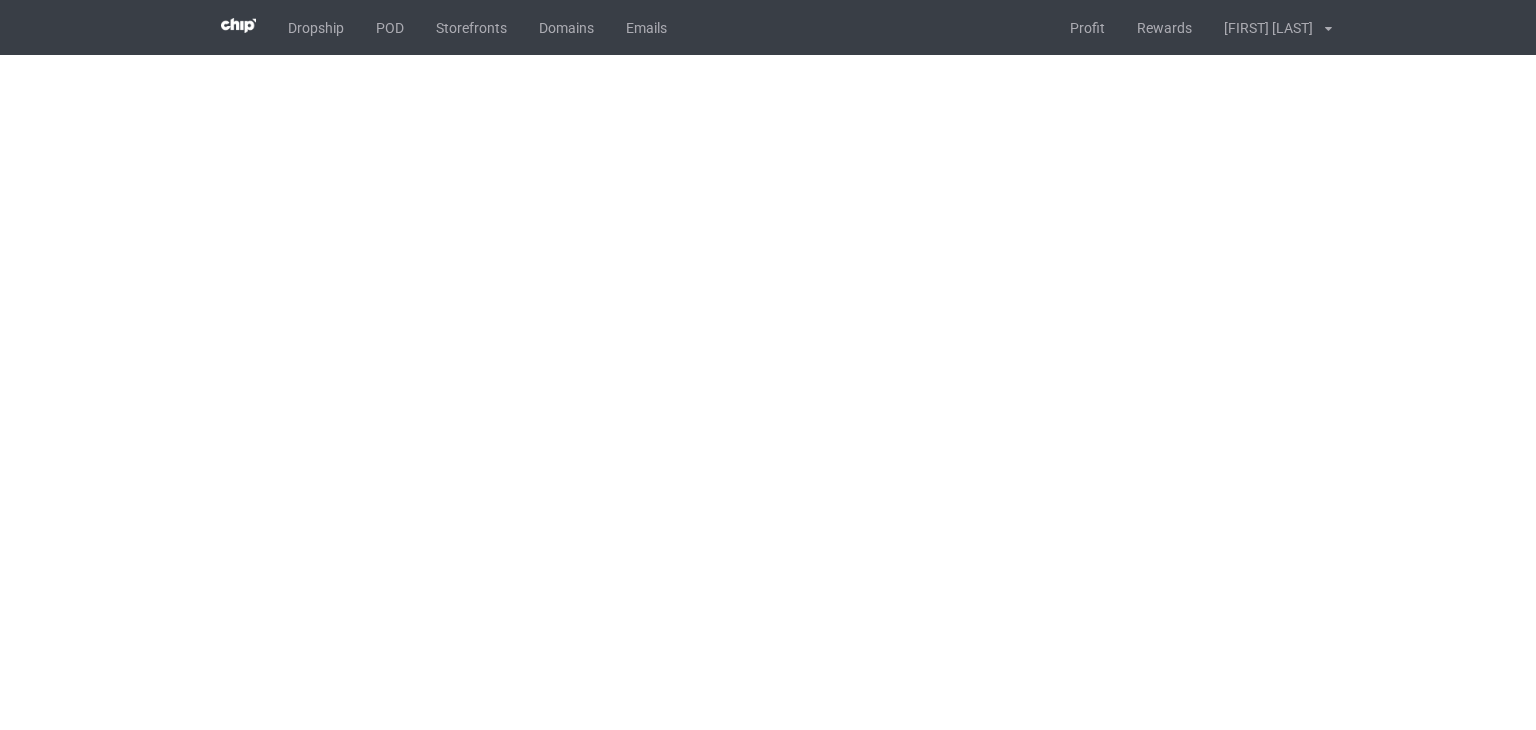 scroll, scrollTop: 0, scrollLeft: 0, axis: both 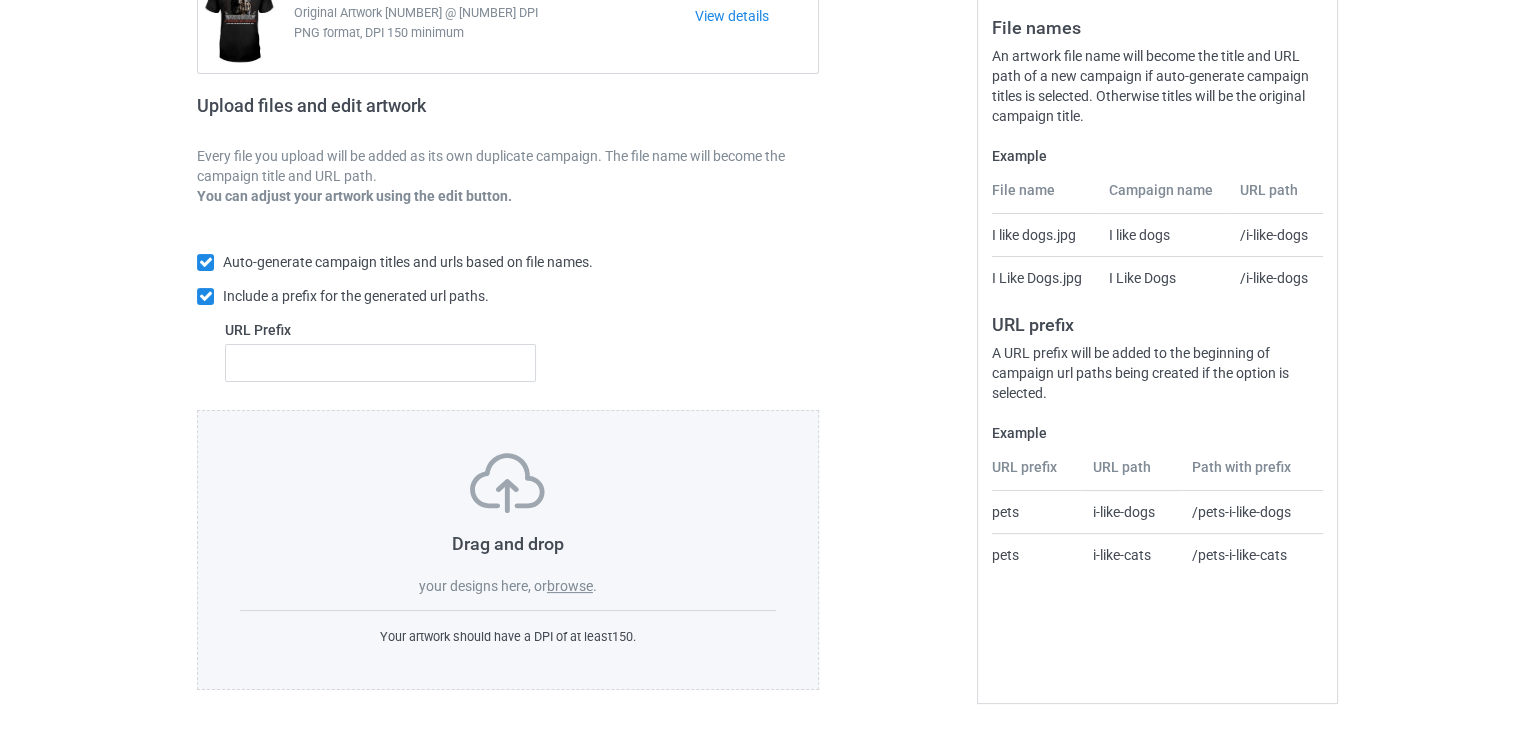 click on "browse" at bounding box center (570, 586) 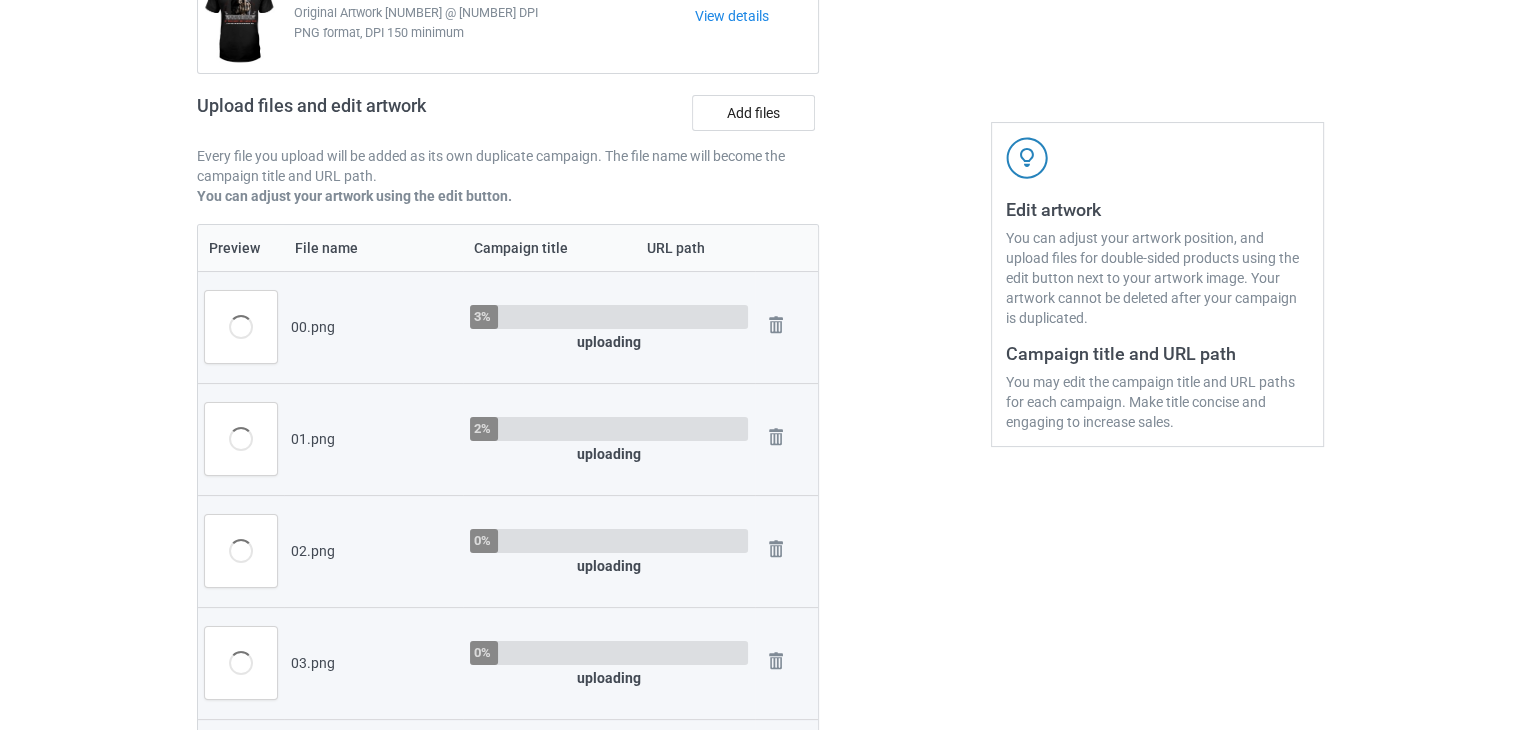 scroll, scrollTop: 142, scrollLeft: 0, axis: vertical 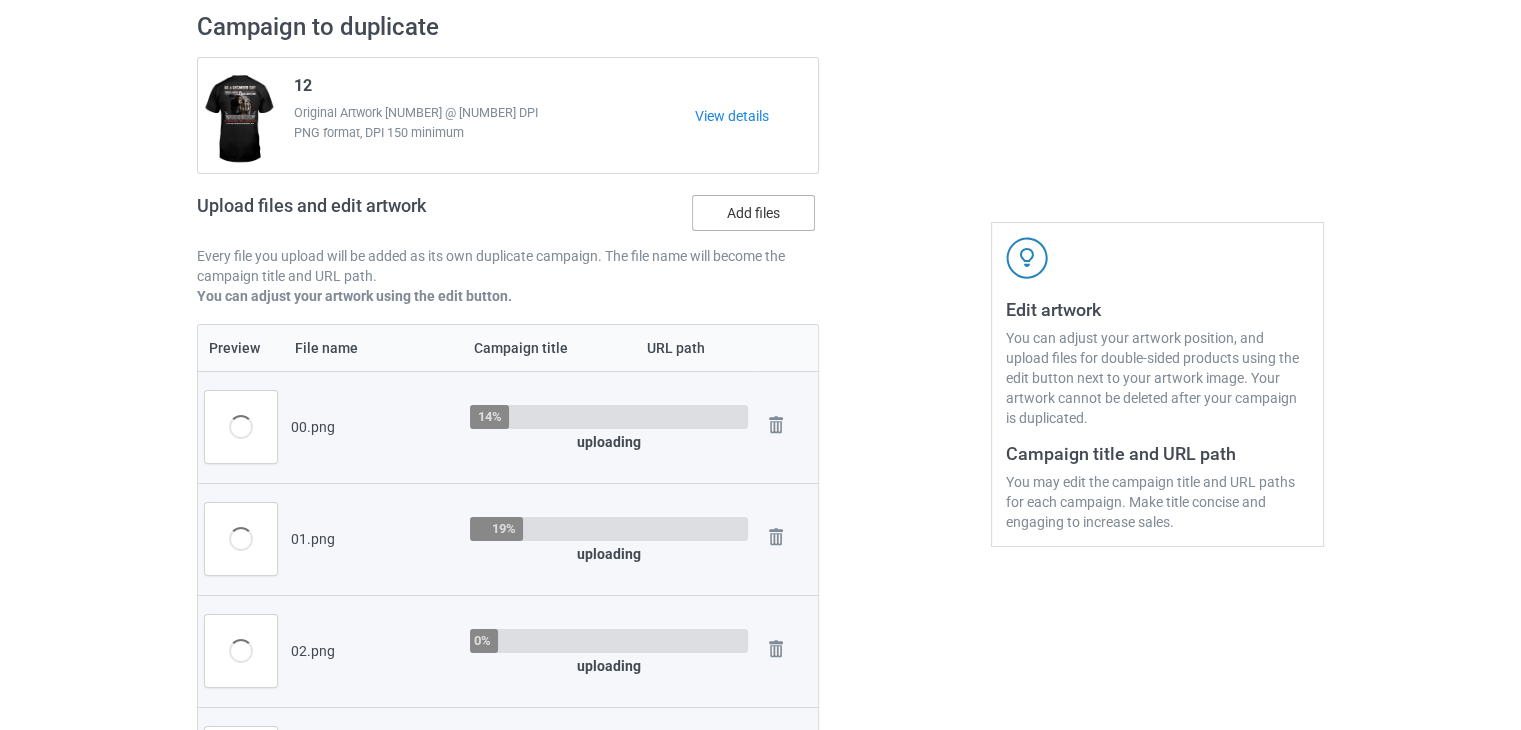 click on "Add files" at bounding box center [753, 213] 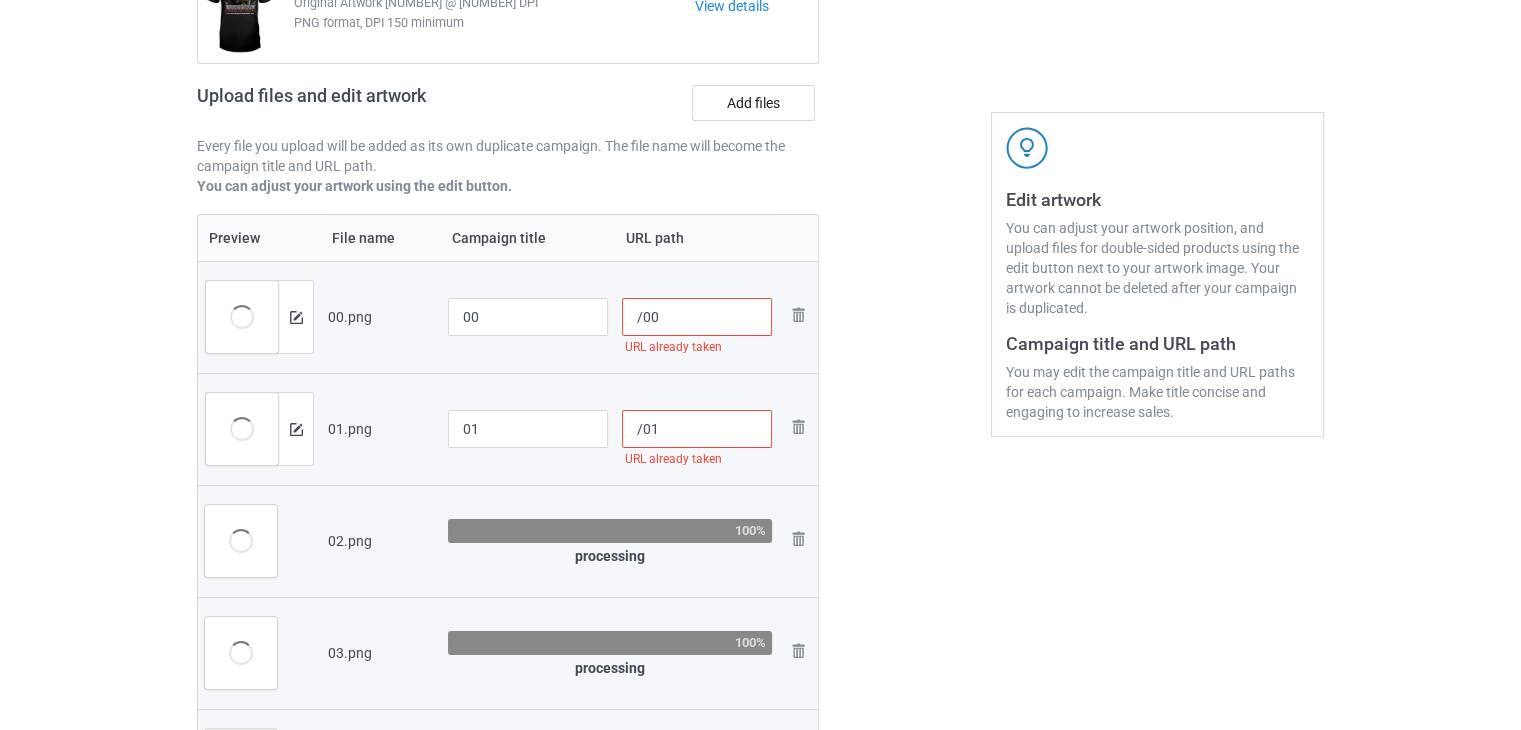scroll, scrollTop: 242, scrollLeft: 0, axis: vertical 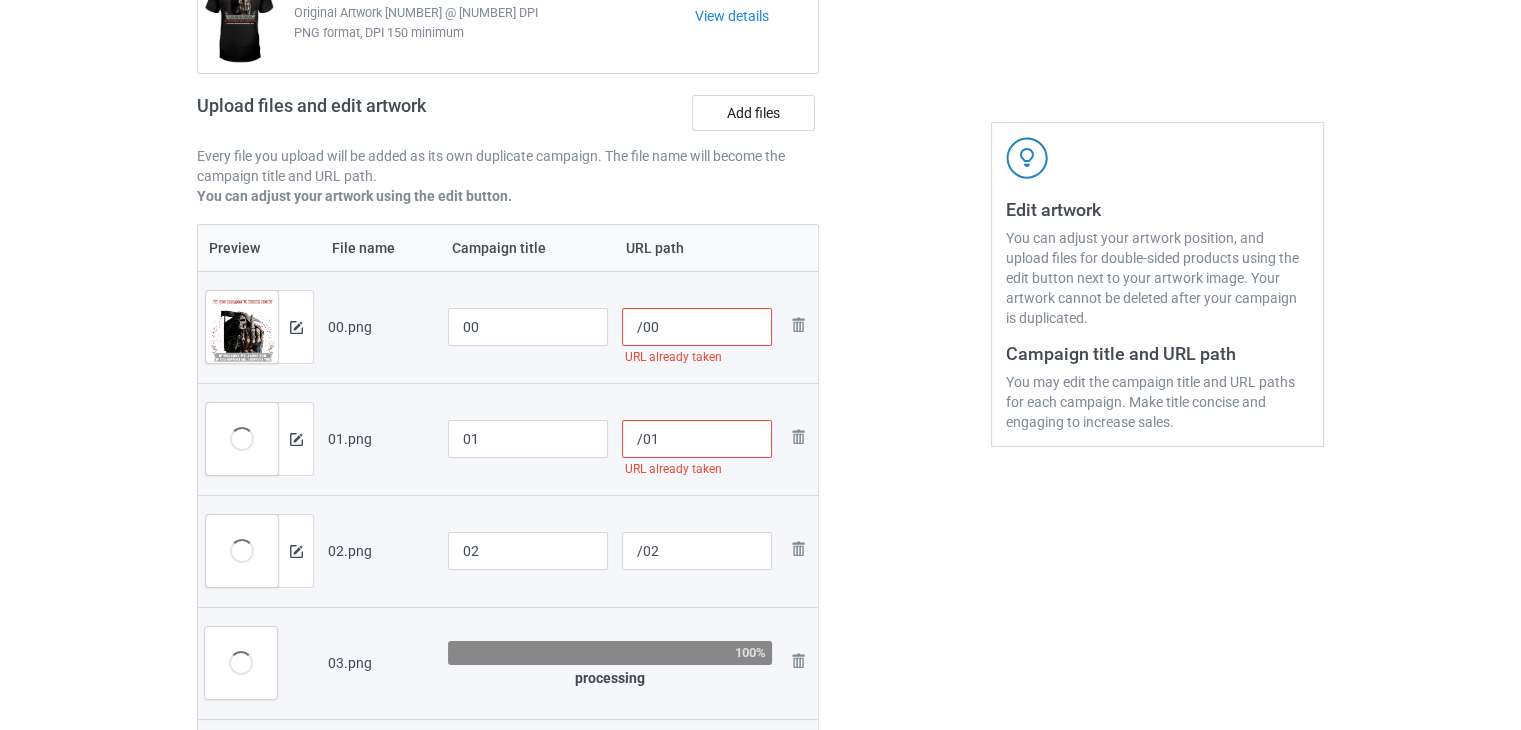 click on "/00" at bounding box center [697, 327] 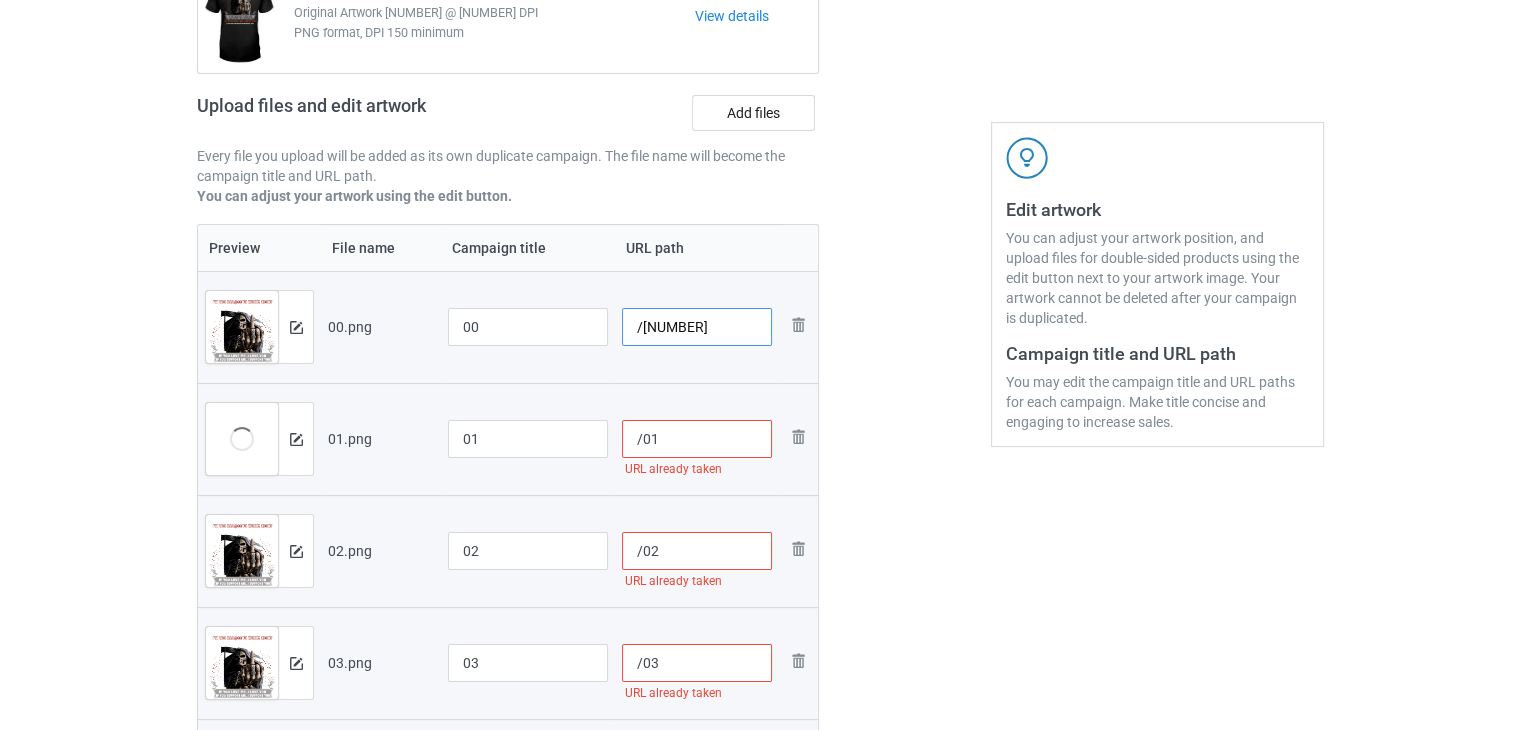 drag, startPoint x: 656, startPoint y: 327, endPoint x: 757, endPoint y: 330, distance: 101.04455 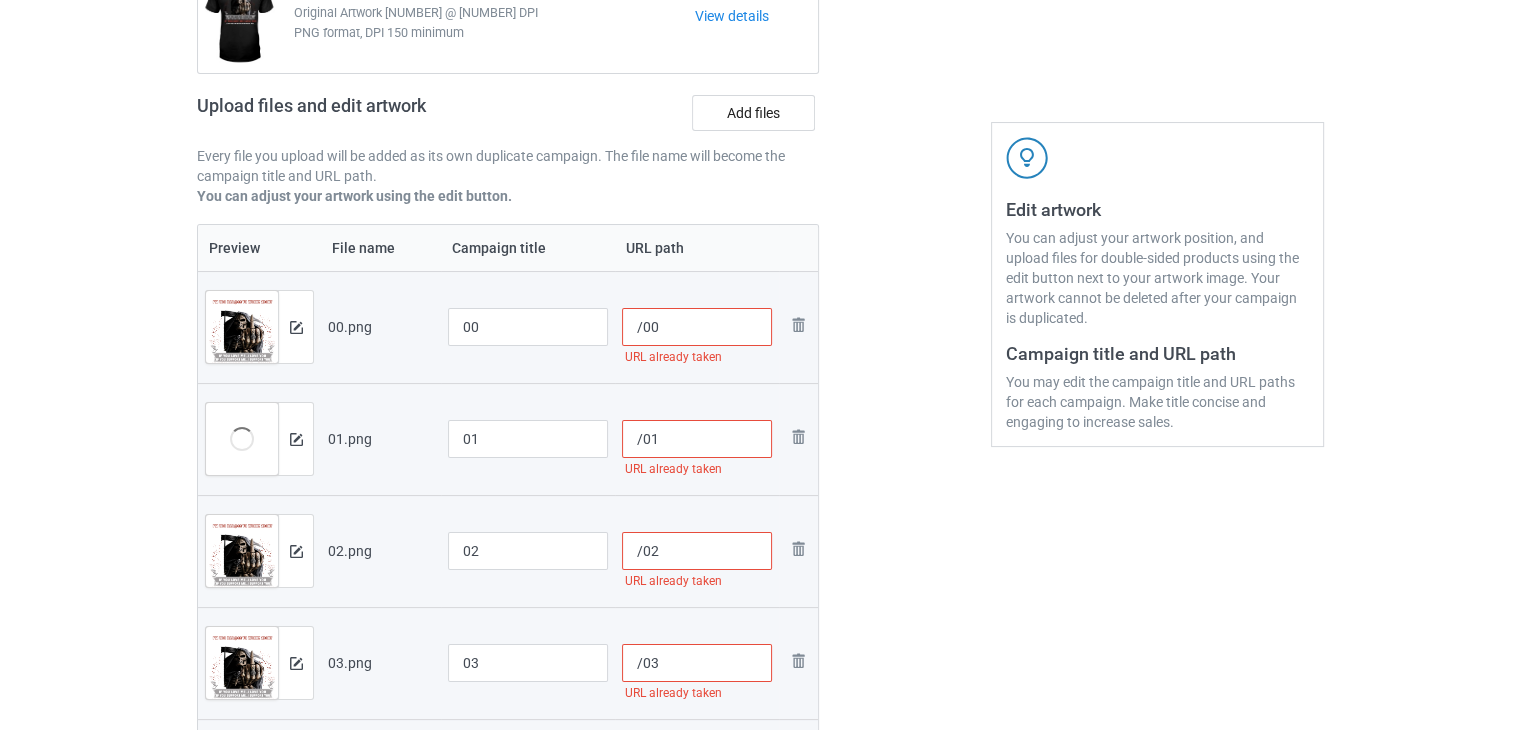click on "/01" at bounding box center [697, 439] 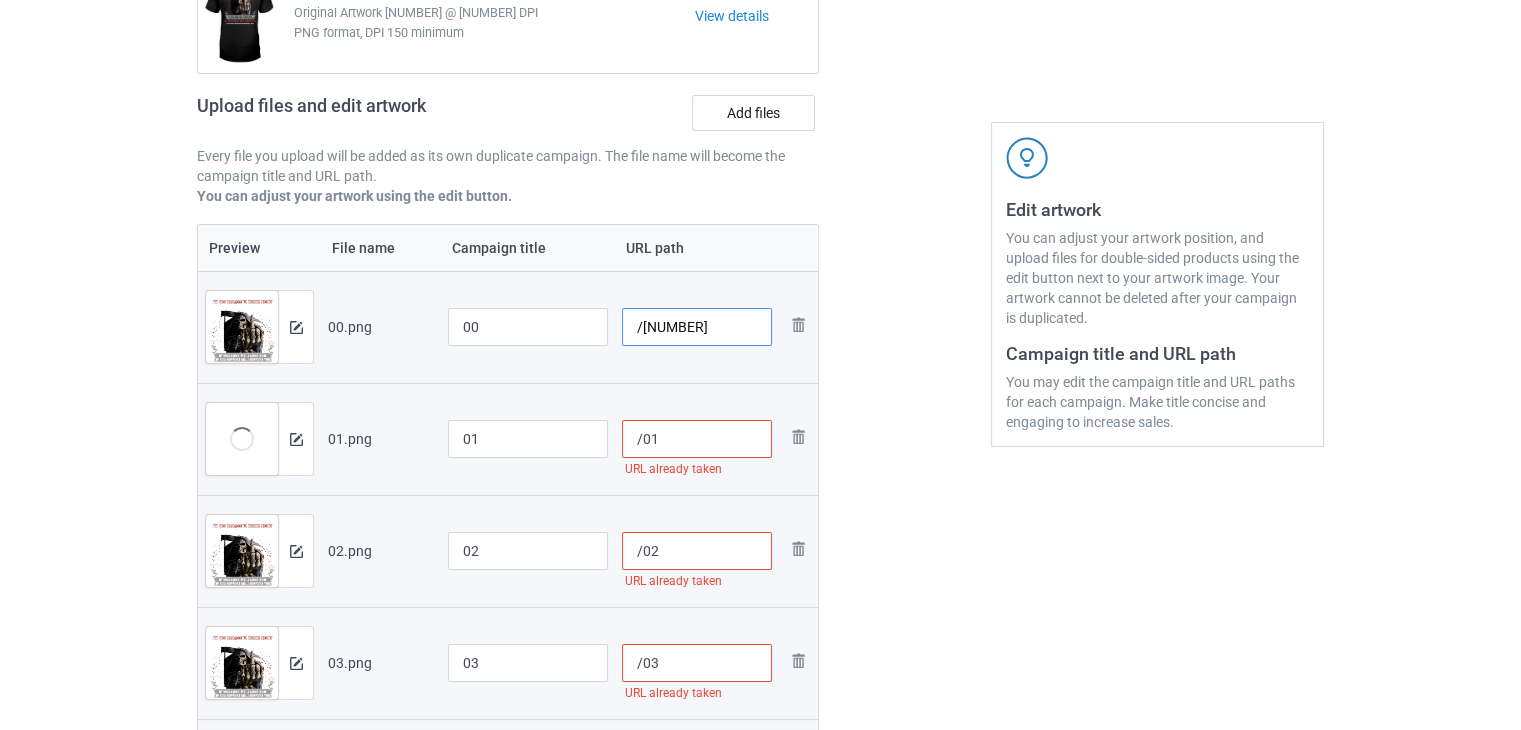 type on "/0010012302" 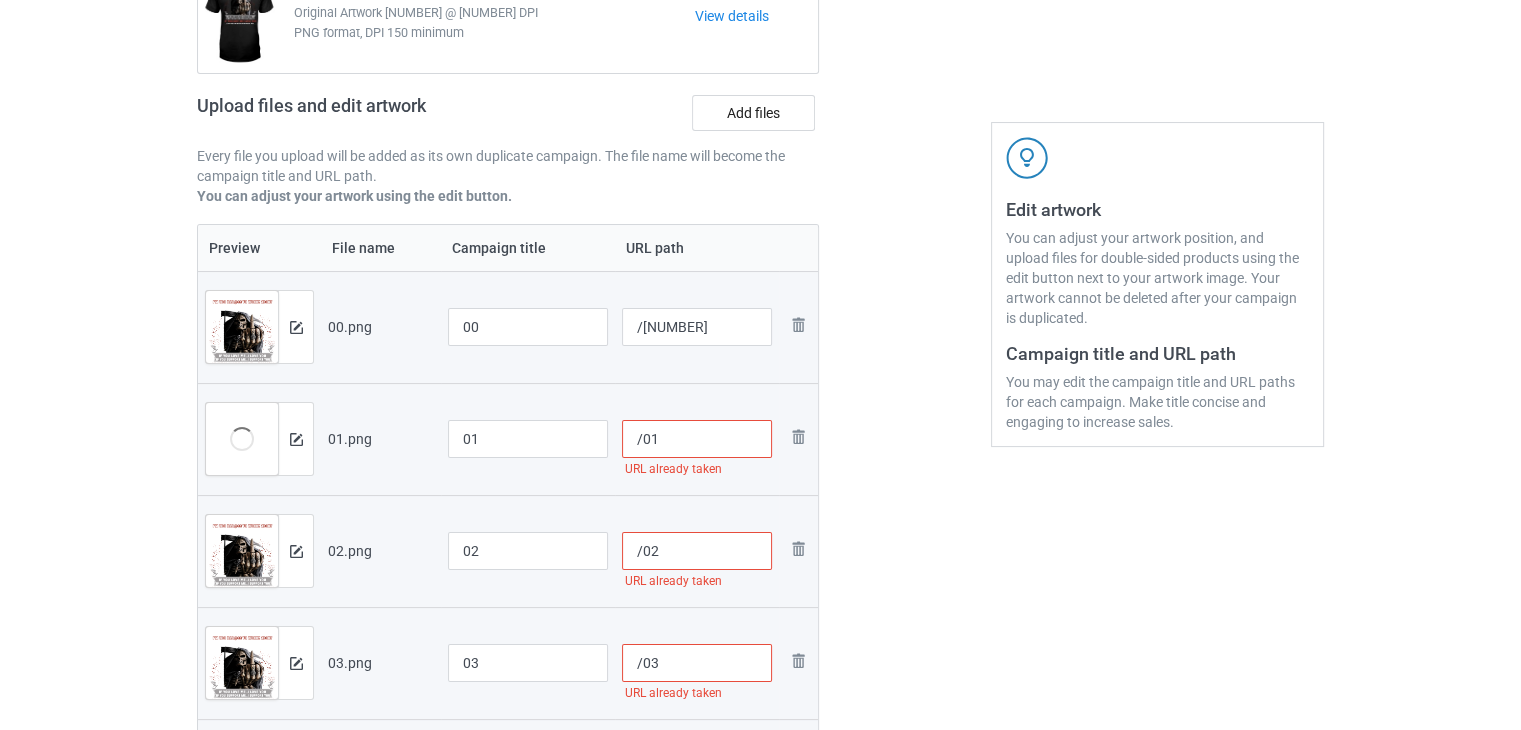 click on "/01" at bounding box center (697, 439) 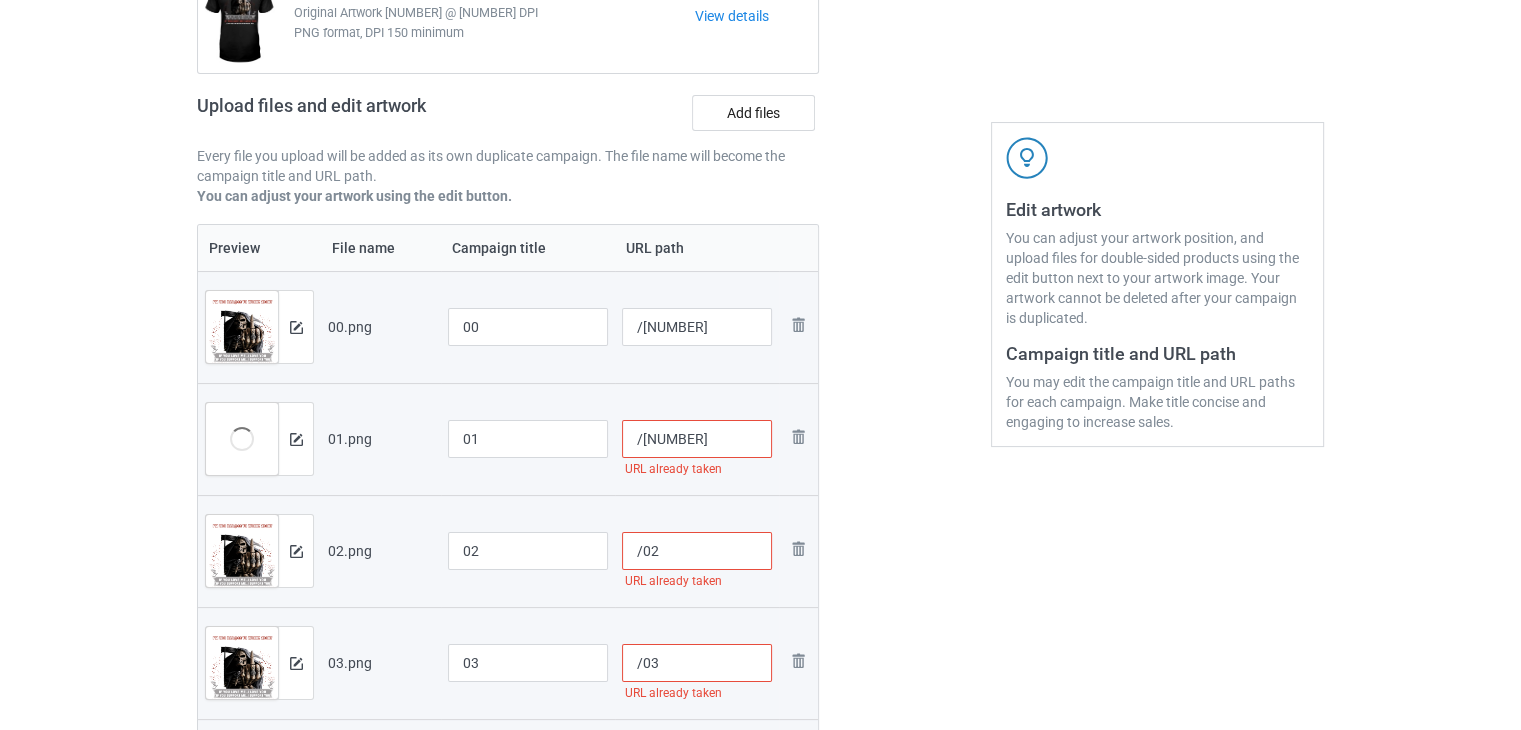 type on "/0110012302" 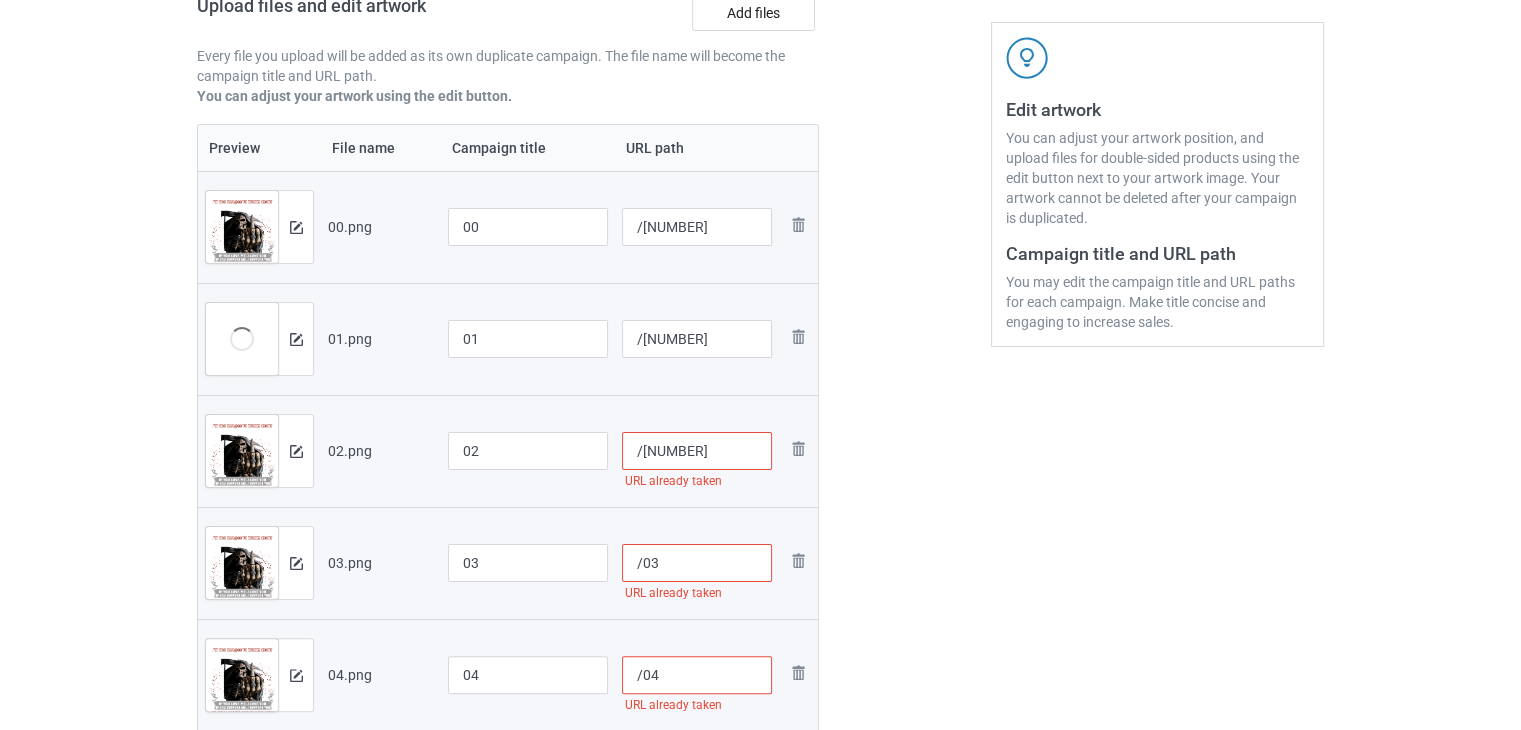 type on "/0210012302" 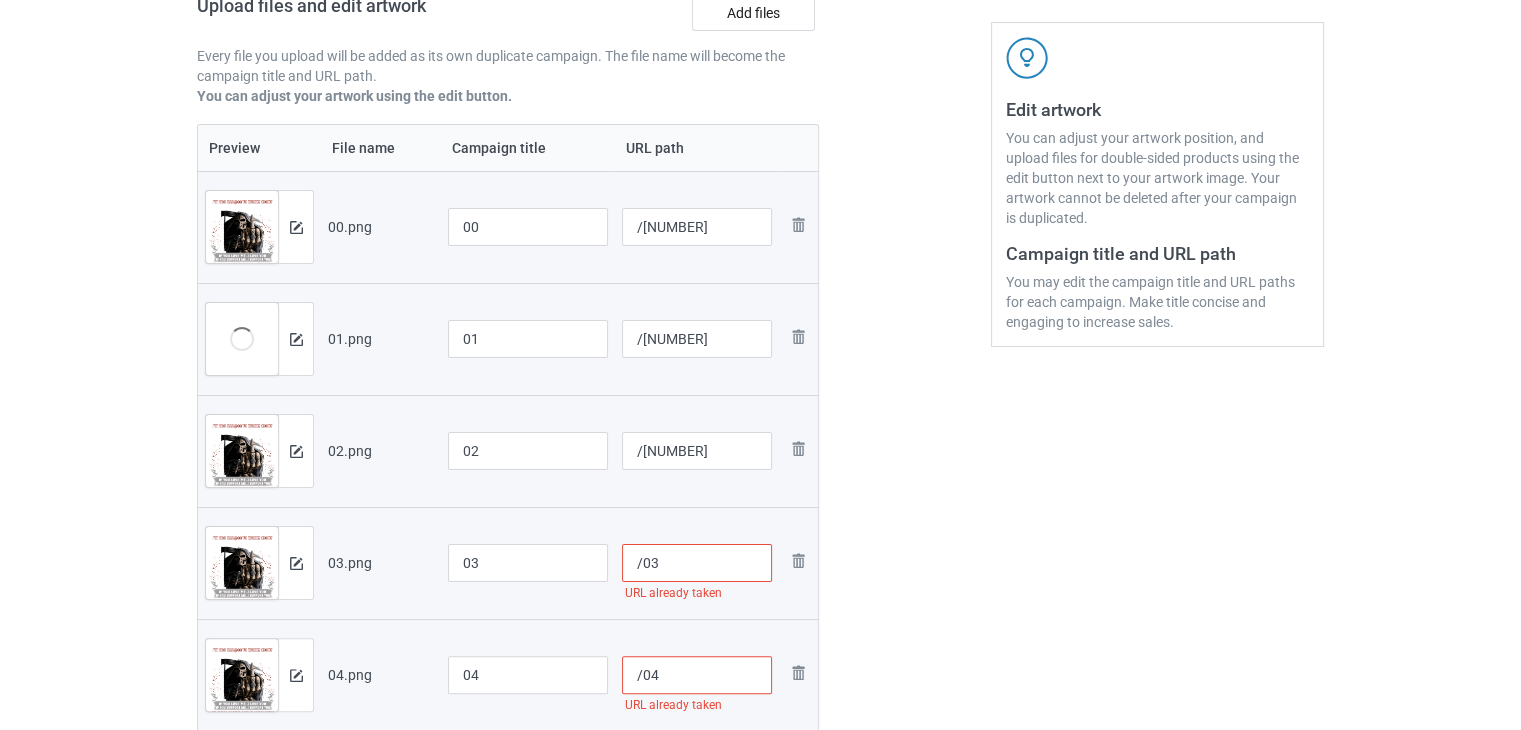 paste on "10012302" 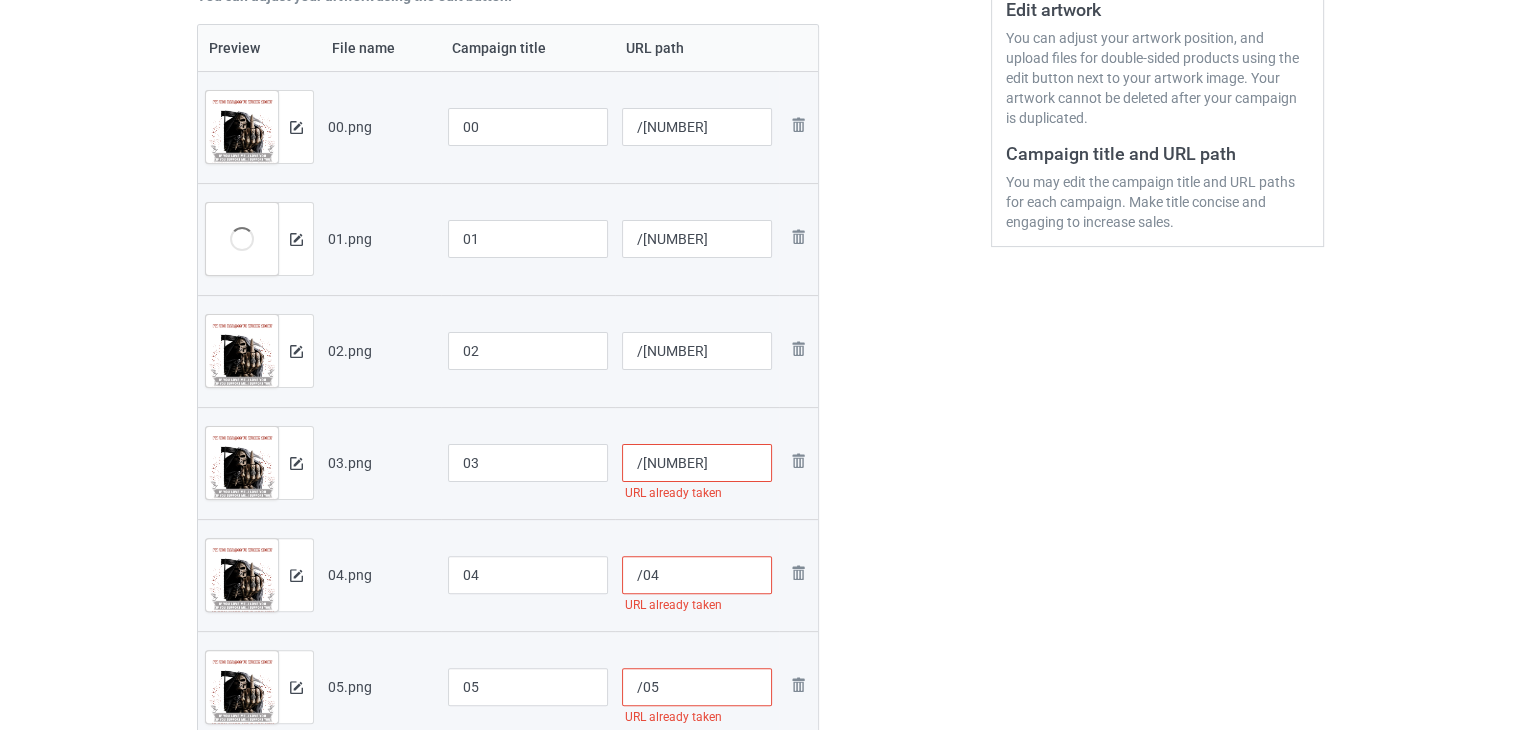 type on "/0310012302" 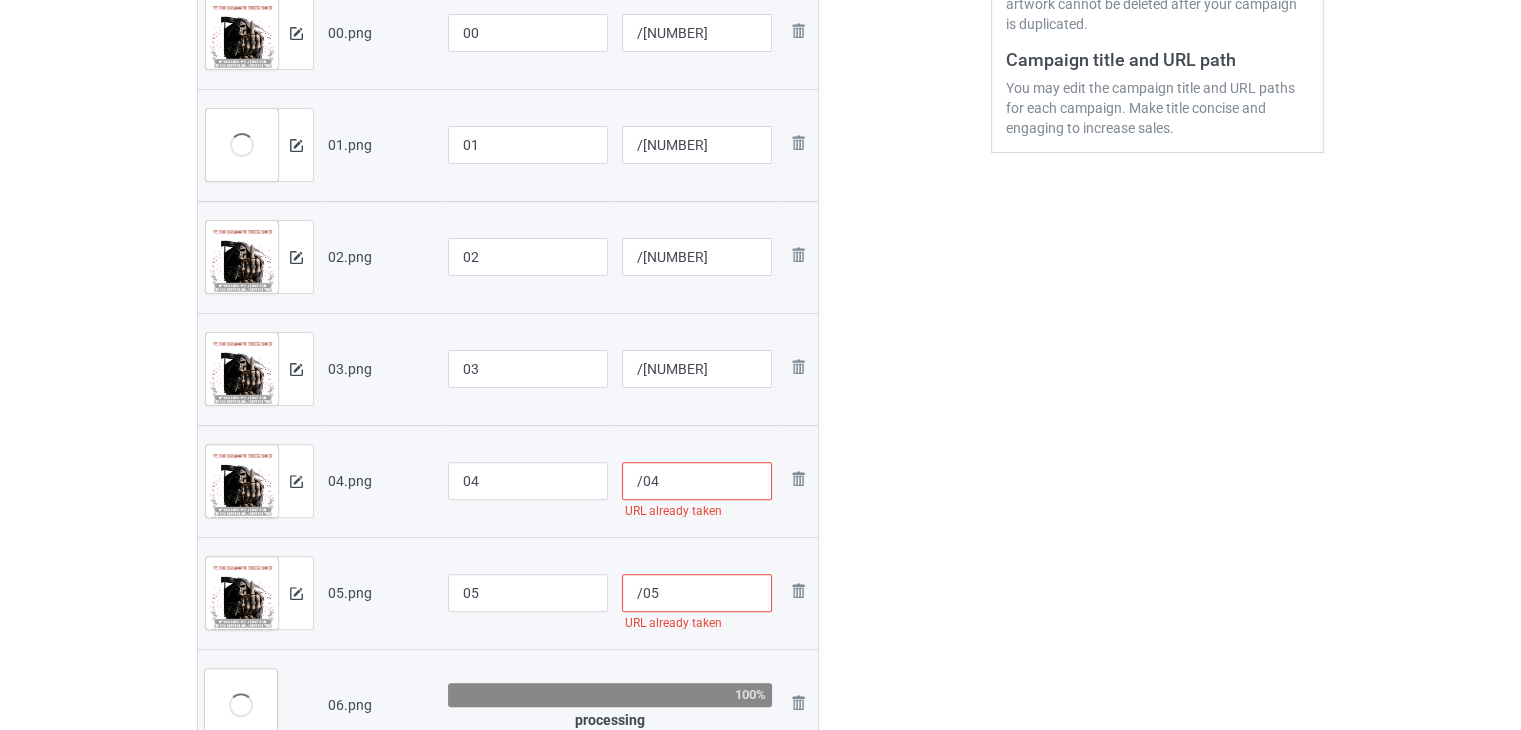 scroll, scrollTop: 542, scrollLeft: 0, axis: vertical 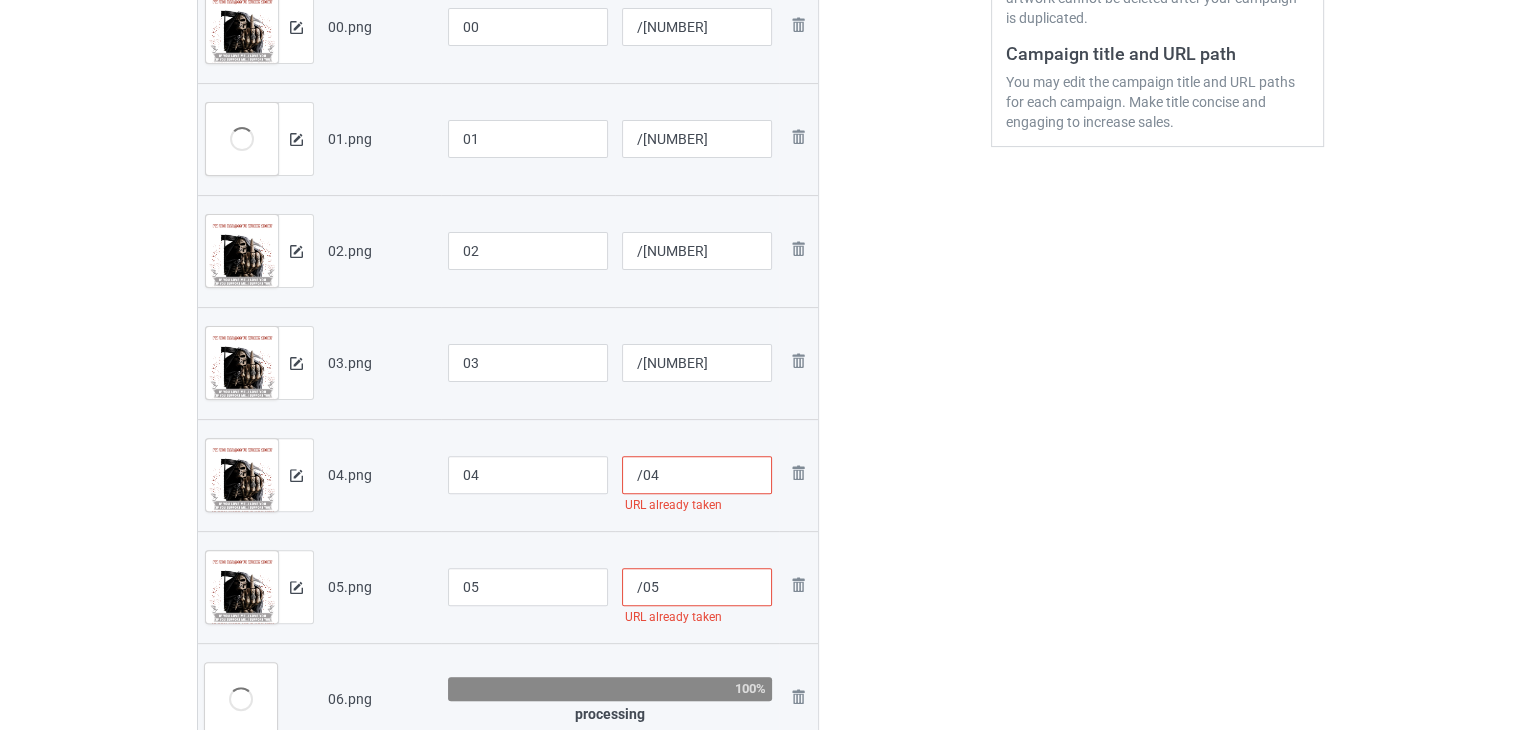 type on "/0410012302" 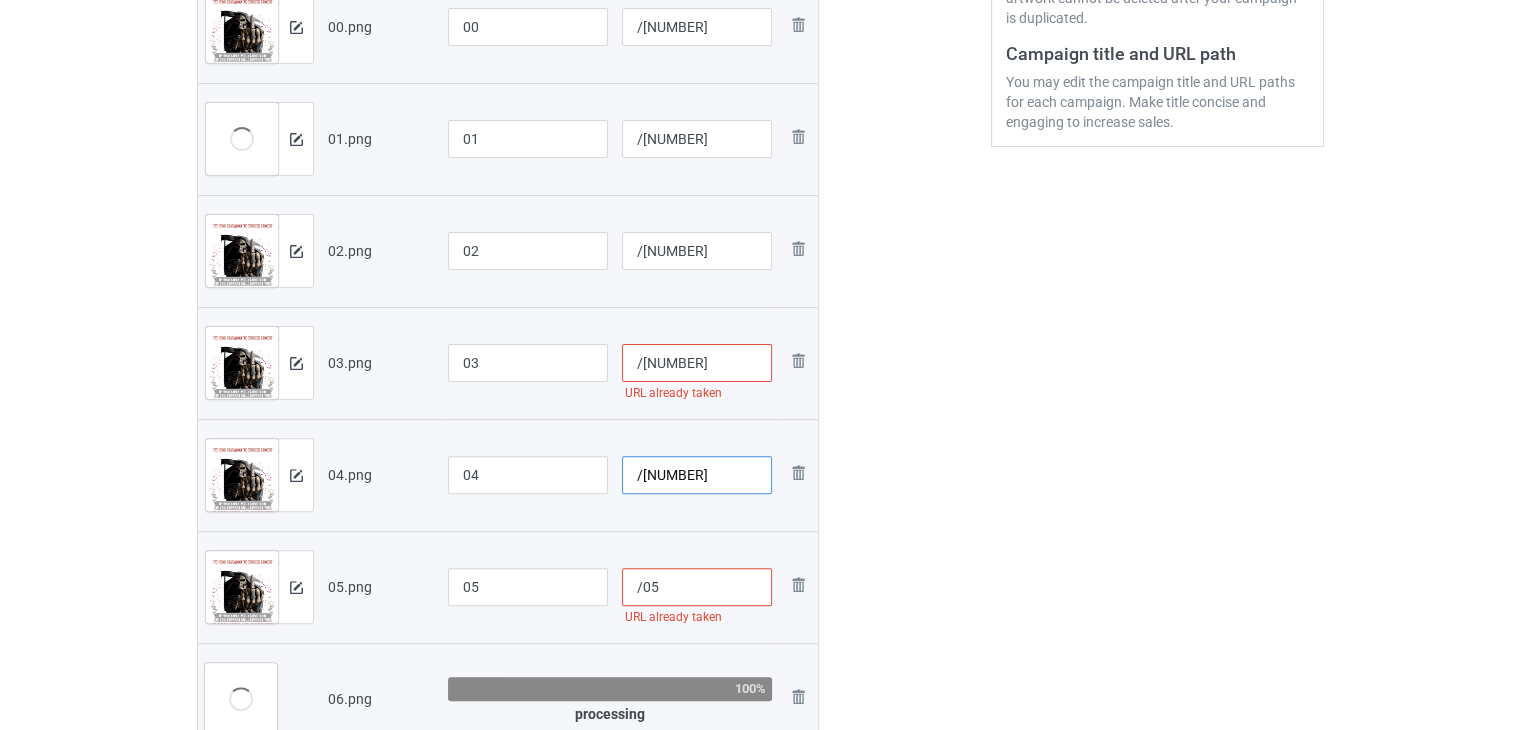 click on "/0410012302" at bounding box center (697, 475) 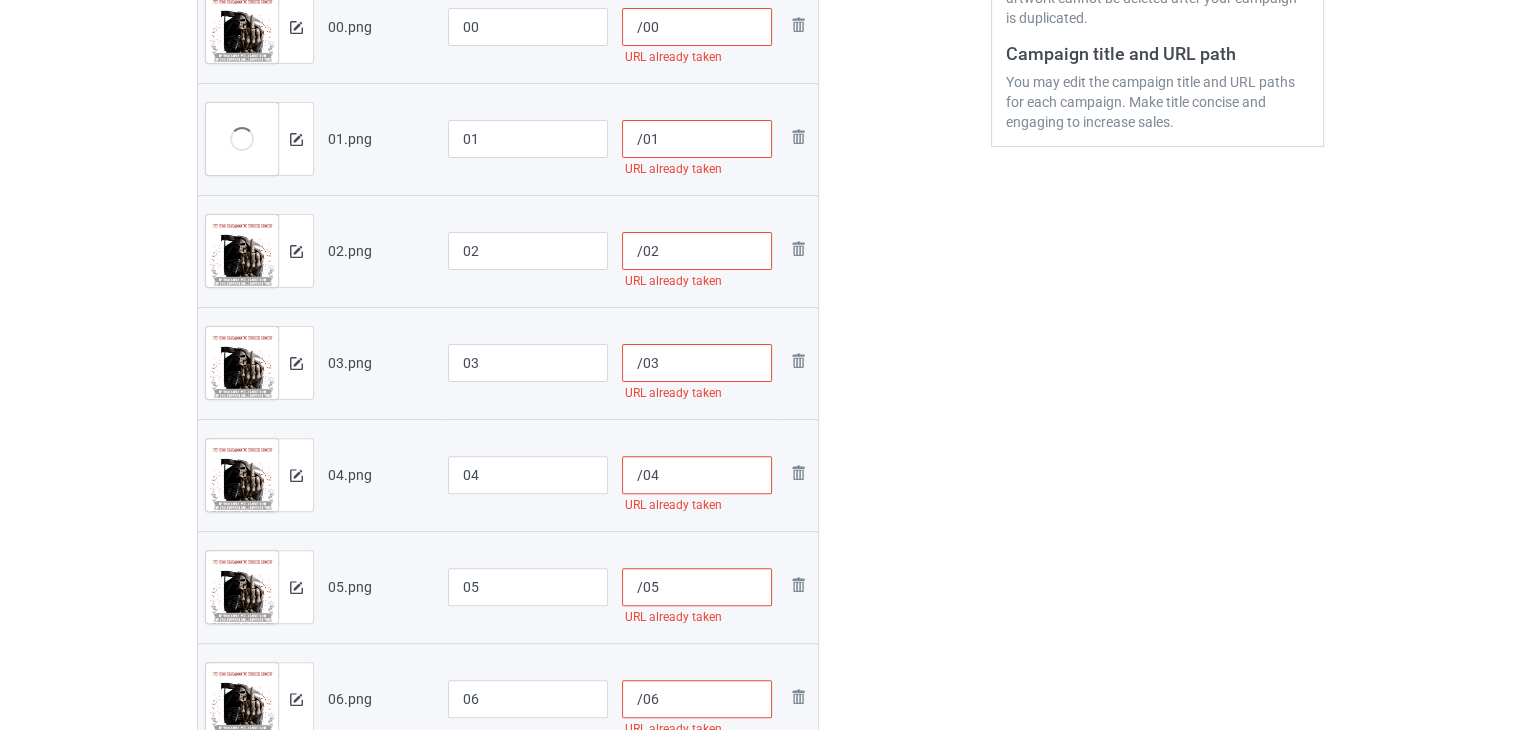 click on "/03" at bounding box center (697, 363) 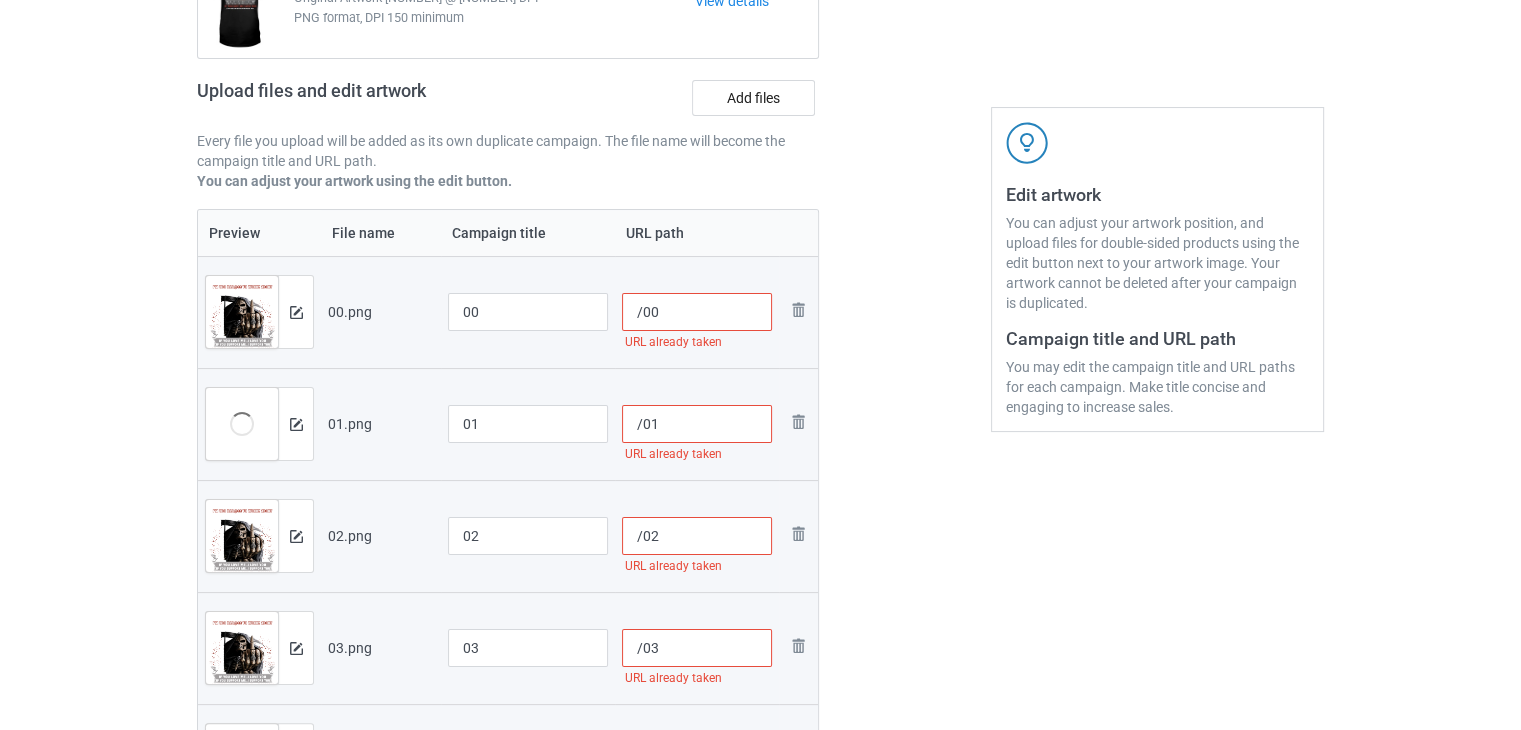 scroll, scrollTop: 242, scrollLeft: 0, axis: vertical 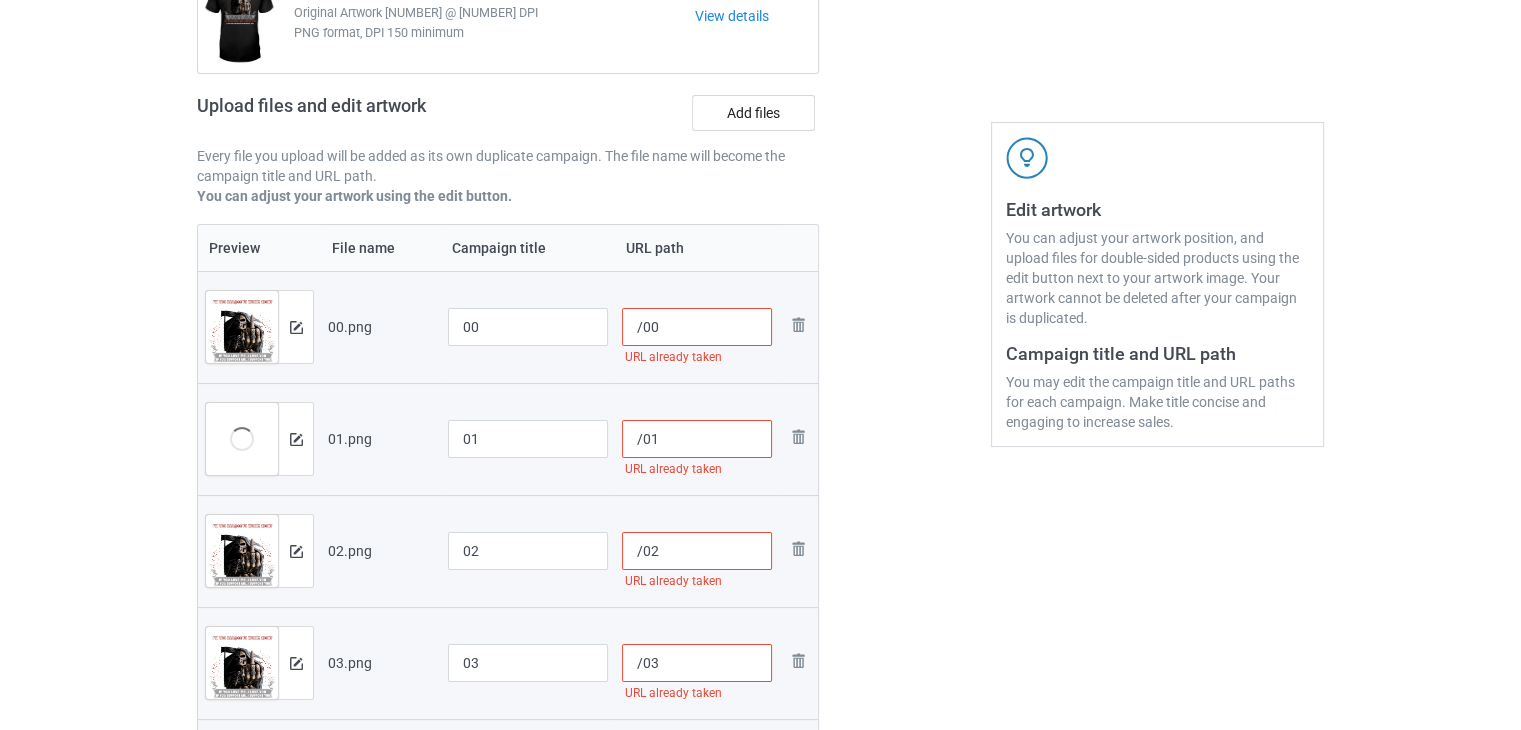 click on "/00" at bounding box center [697, 327] 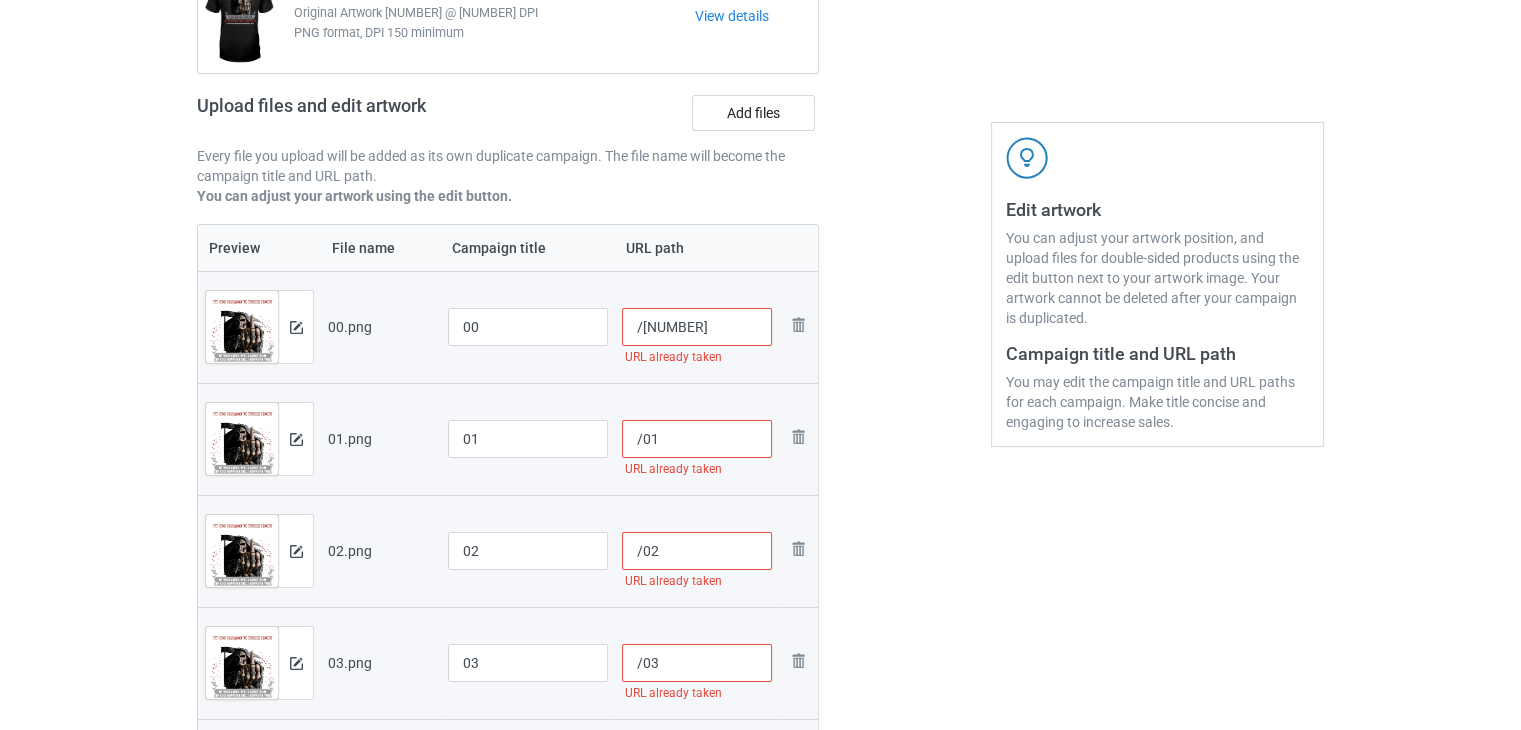 click on "/01" at bounding box center (697, 439) 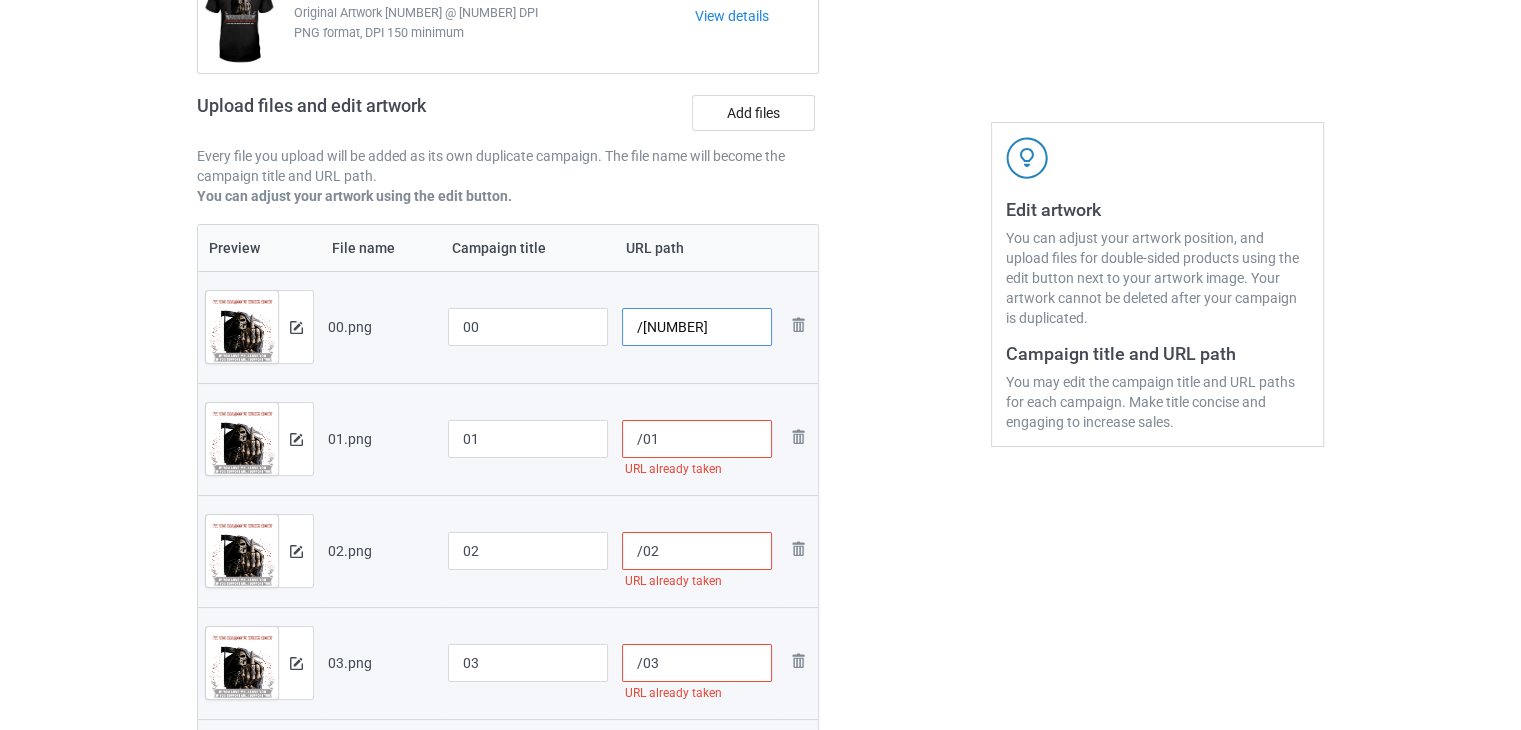 drag, startPoint x: 746, startPoint y: 330, endPoint x: 675, endPoint y: 345, distance: 72.56721 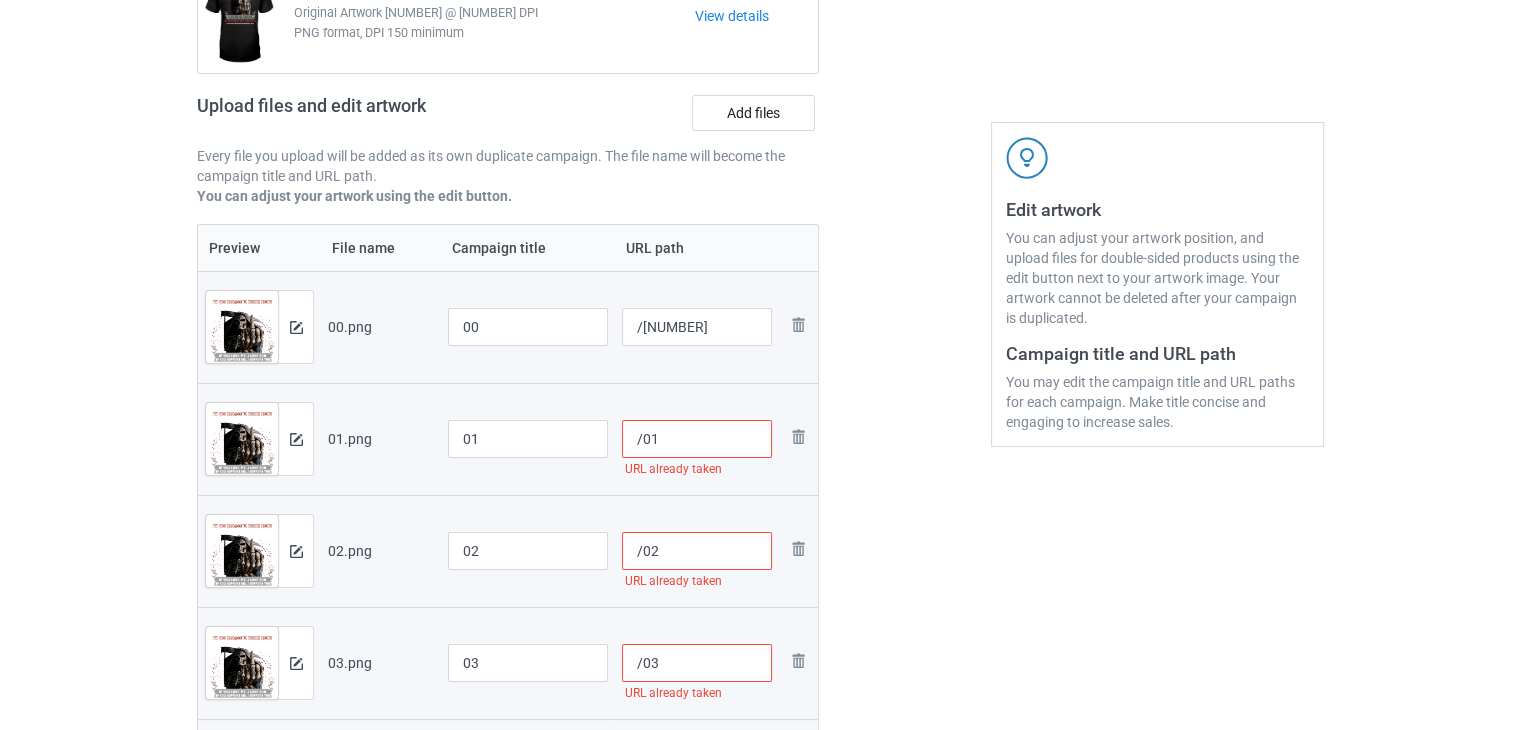 click on "/01" at bounding box center [697, 439] 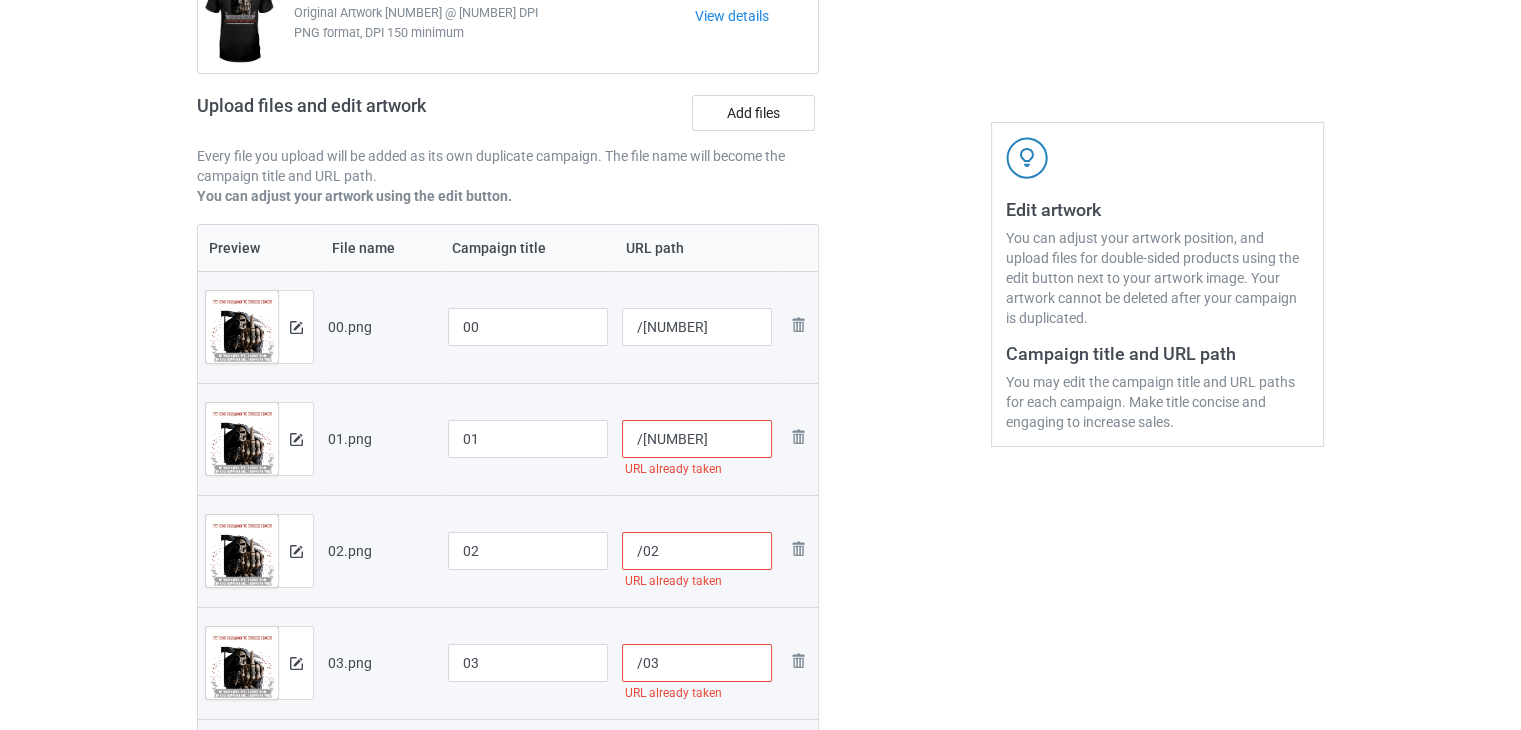 type on "/0110012302" 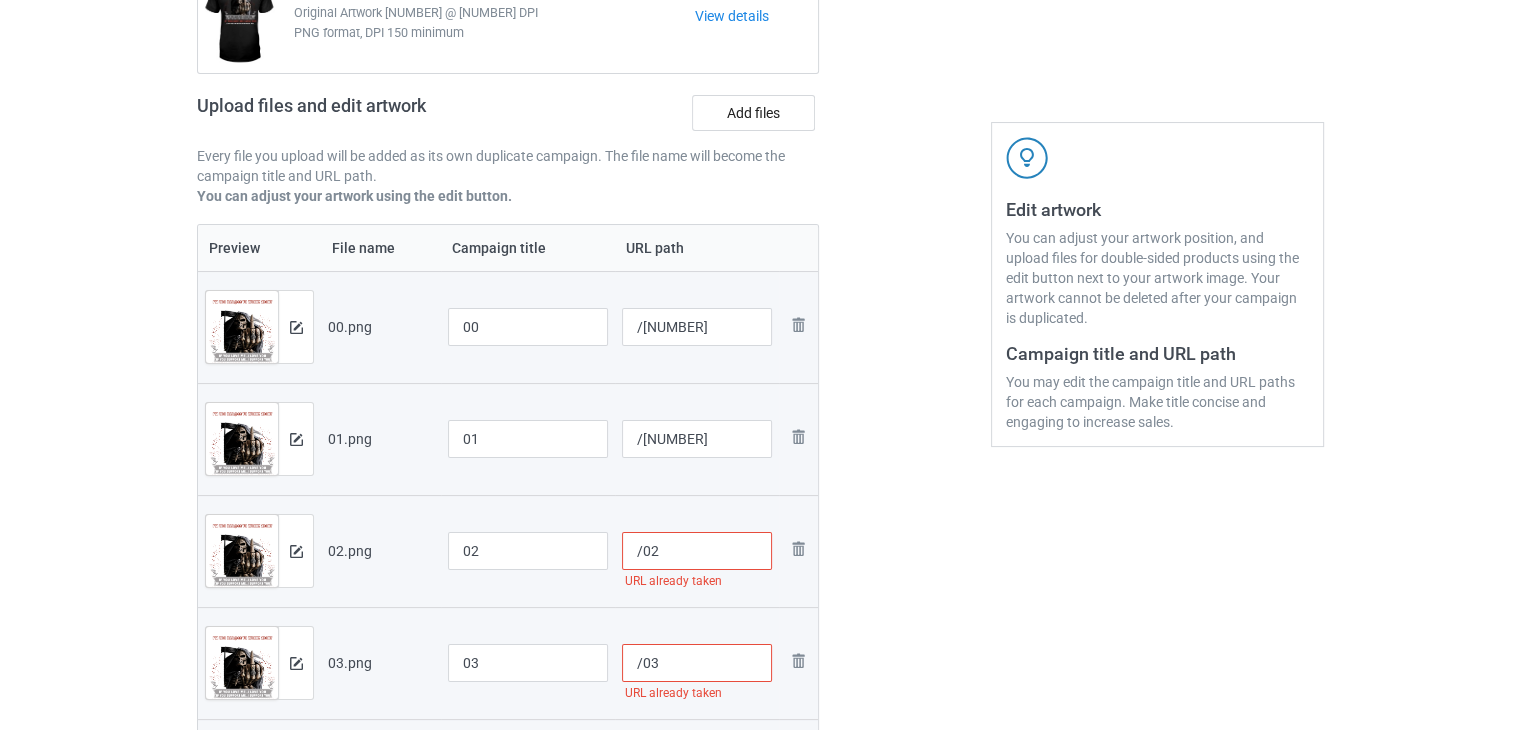 paste on "10012302" 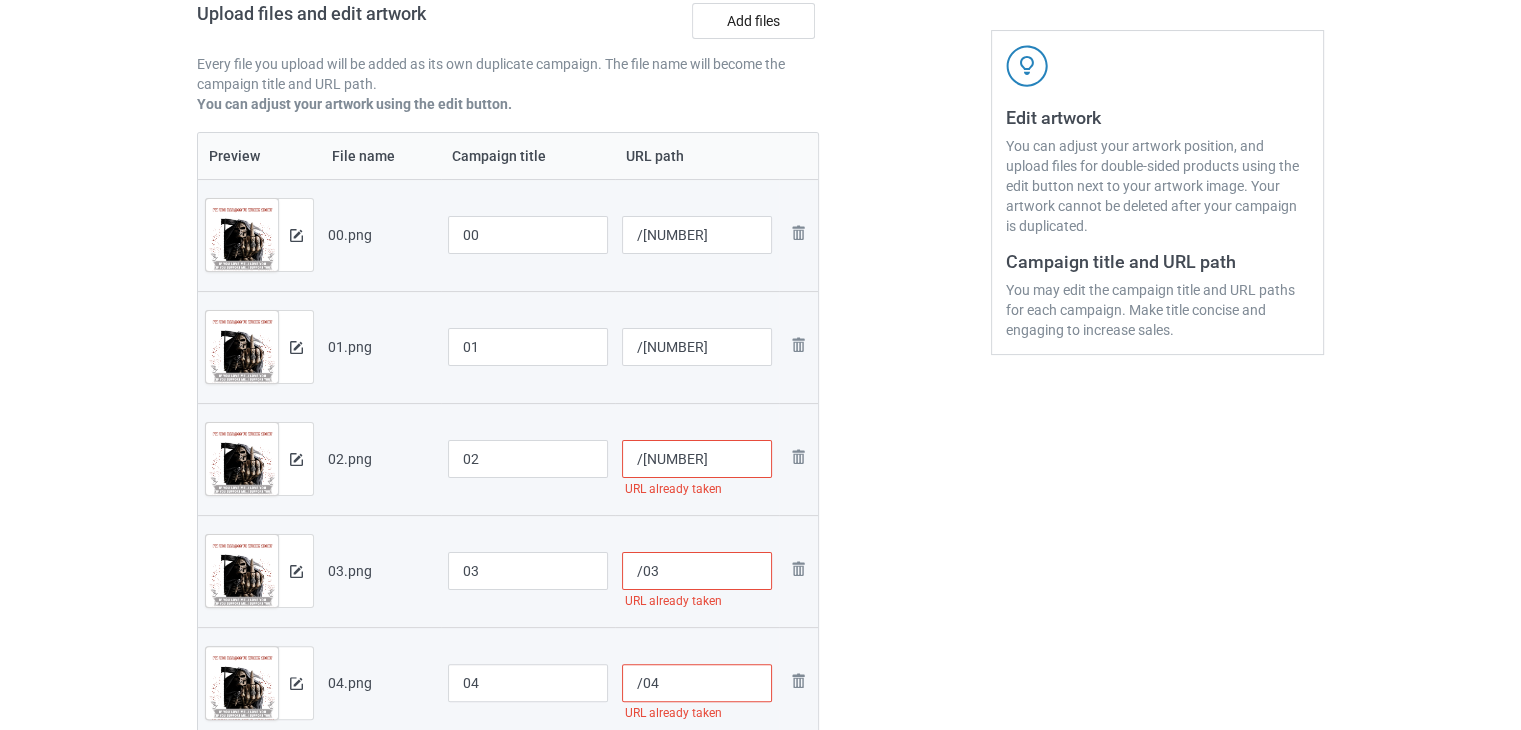 scroll, scrollTop: 342, scrollLeft: 0, axis: vertical 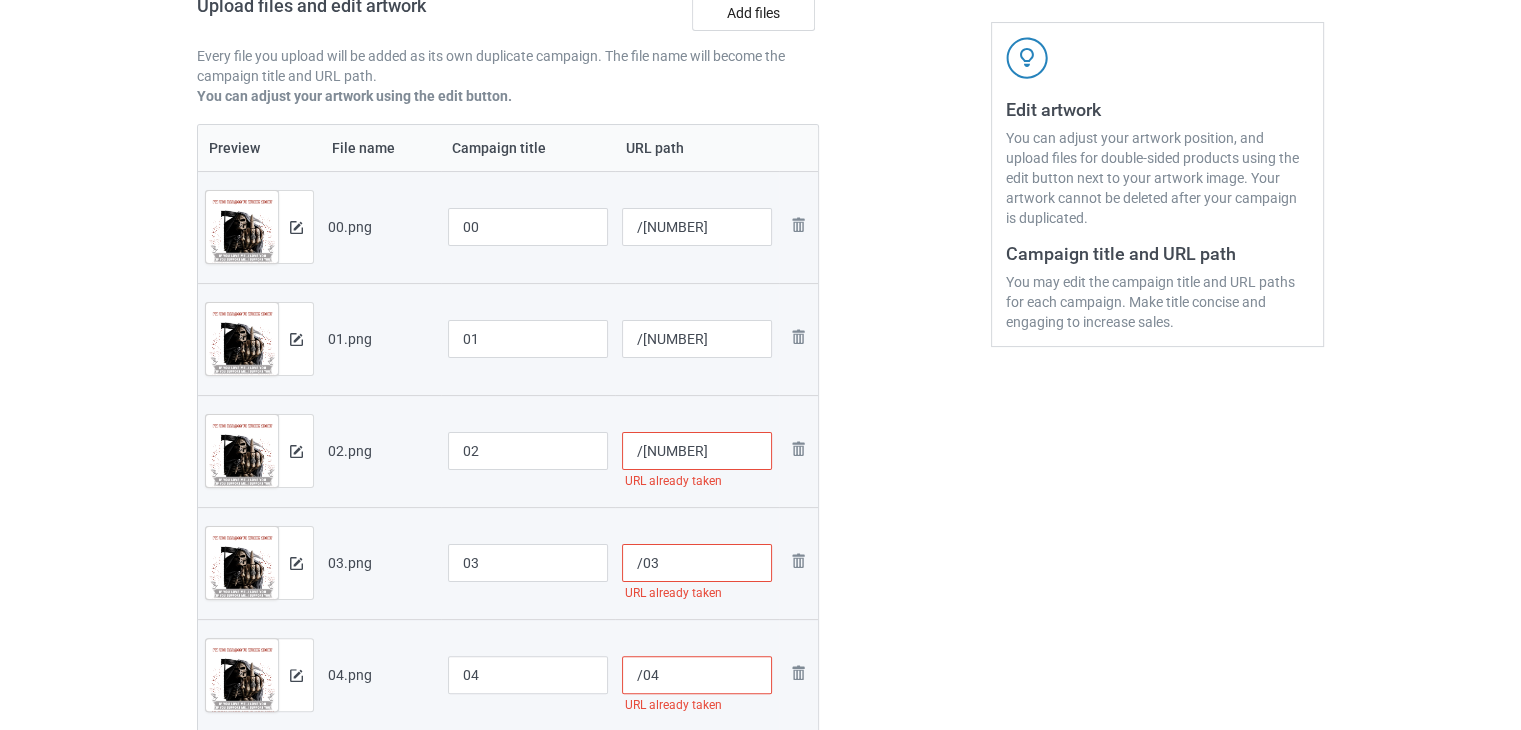 type on "/0210012302" 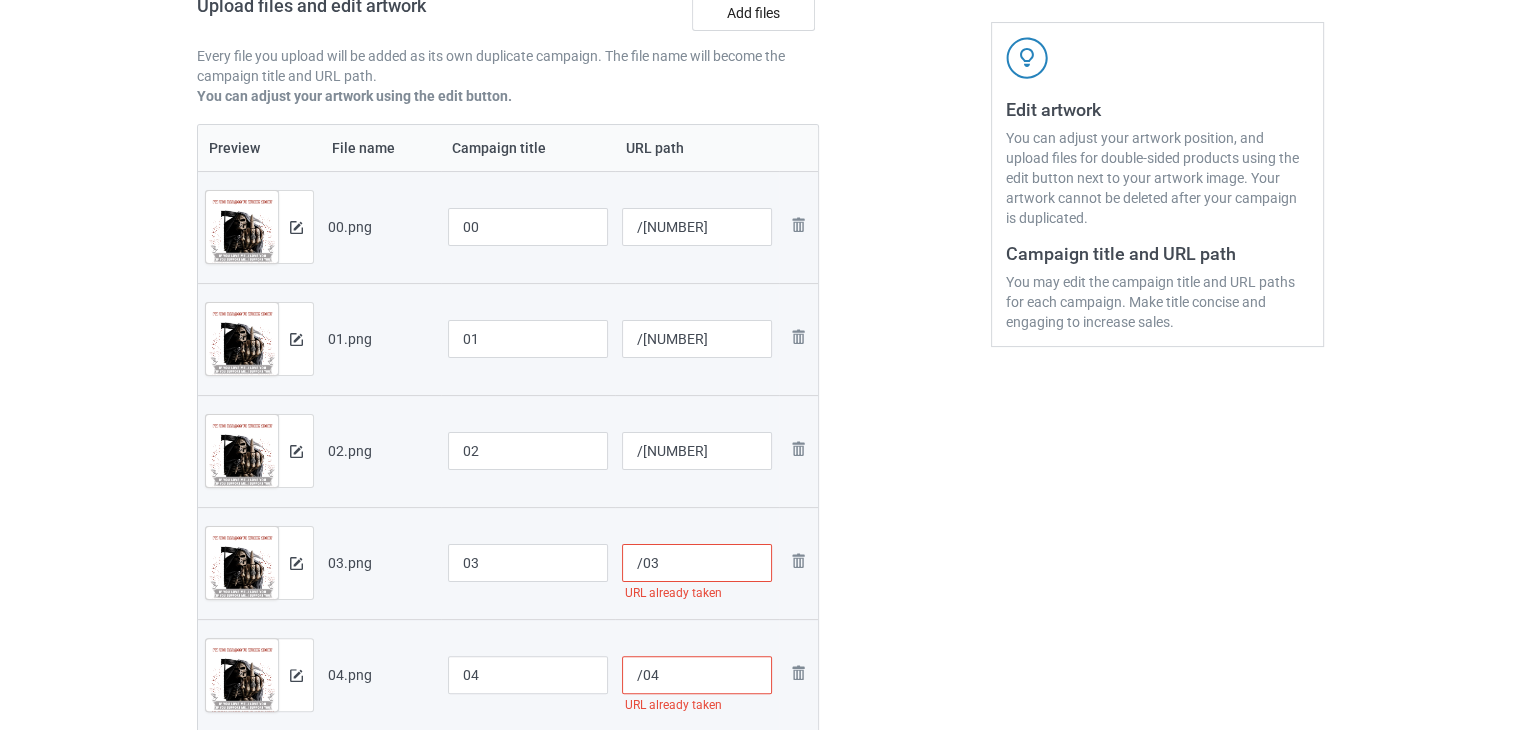 click on "/03" at bounding box center [697, 563] 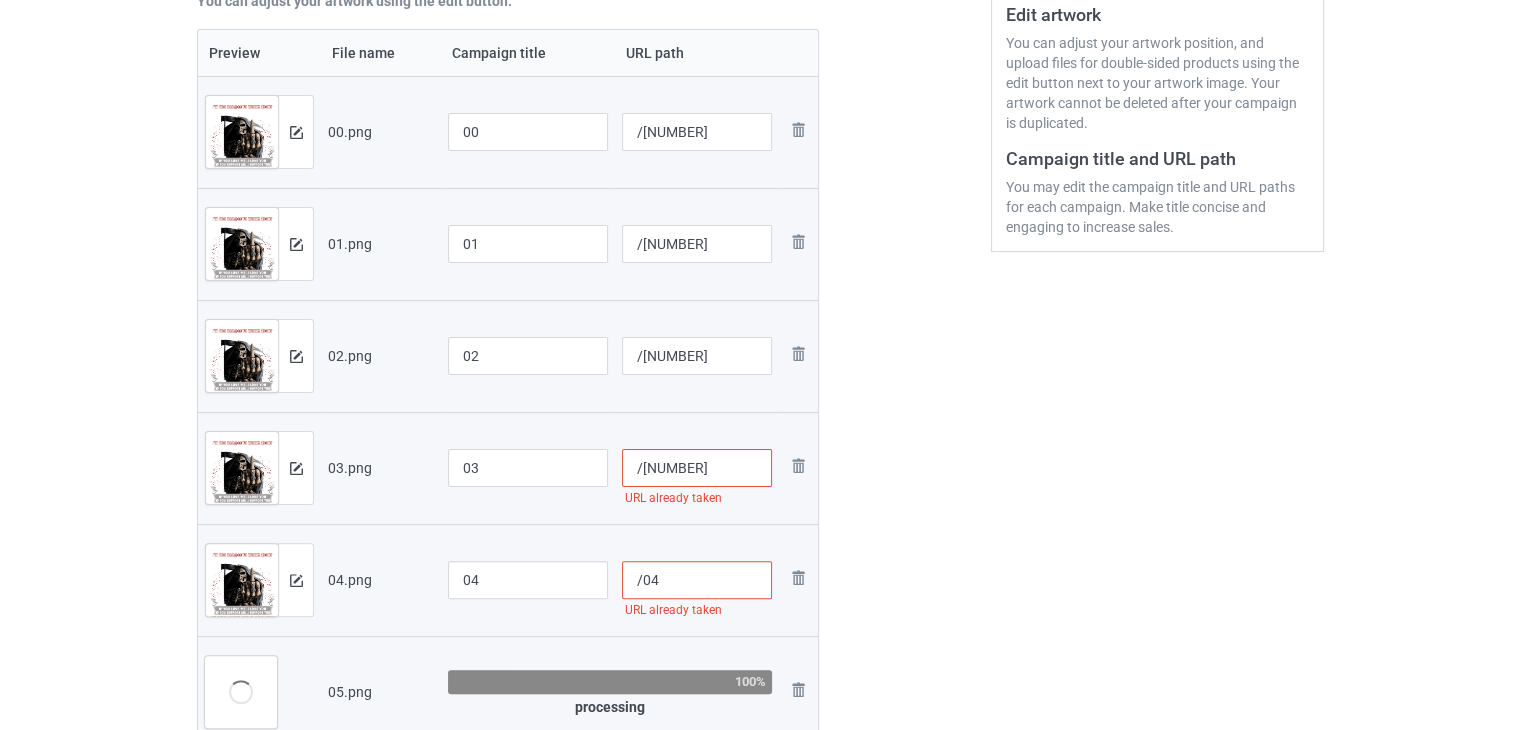 scroll, scrollTop: 442, scrollLeft: 0, axis: vertical 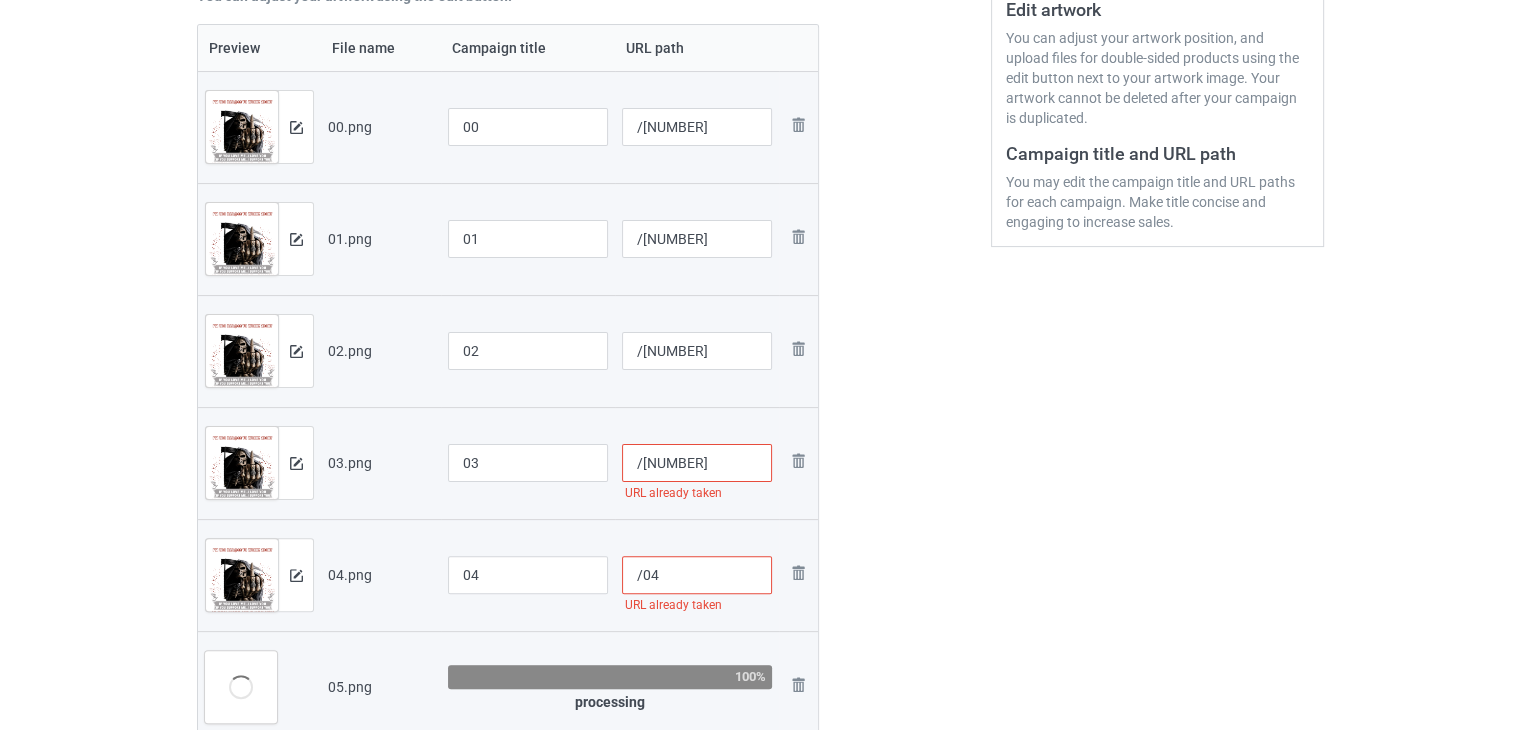 type on "/0310012302" 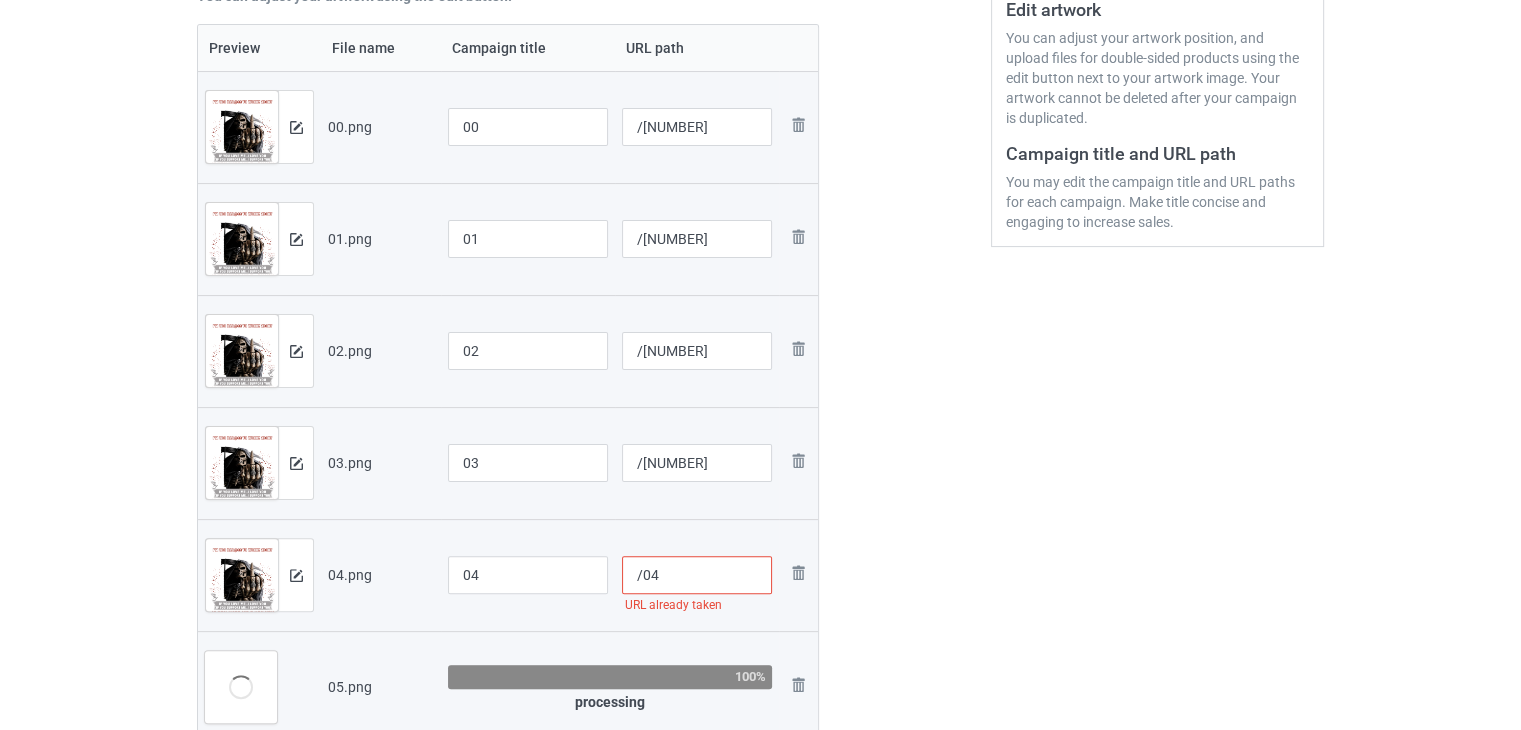 paste on "10012302" 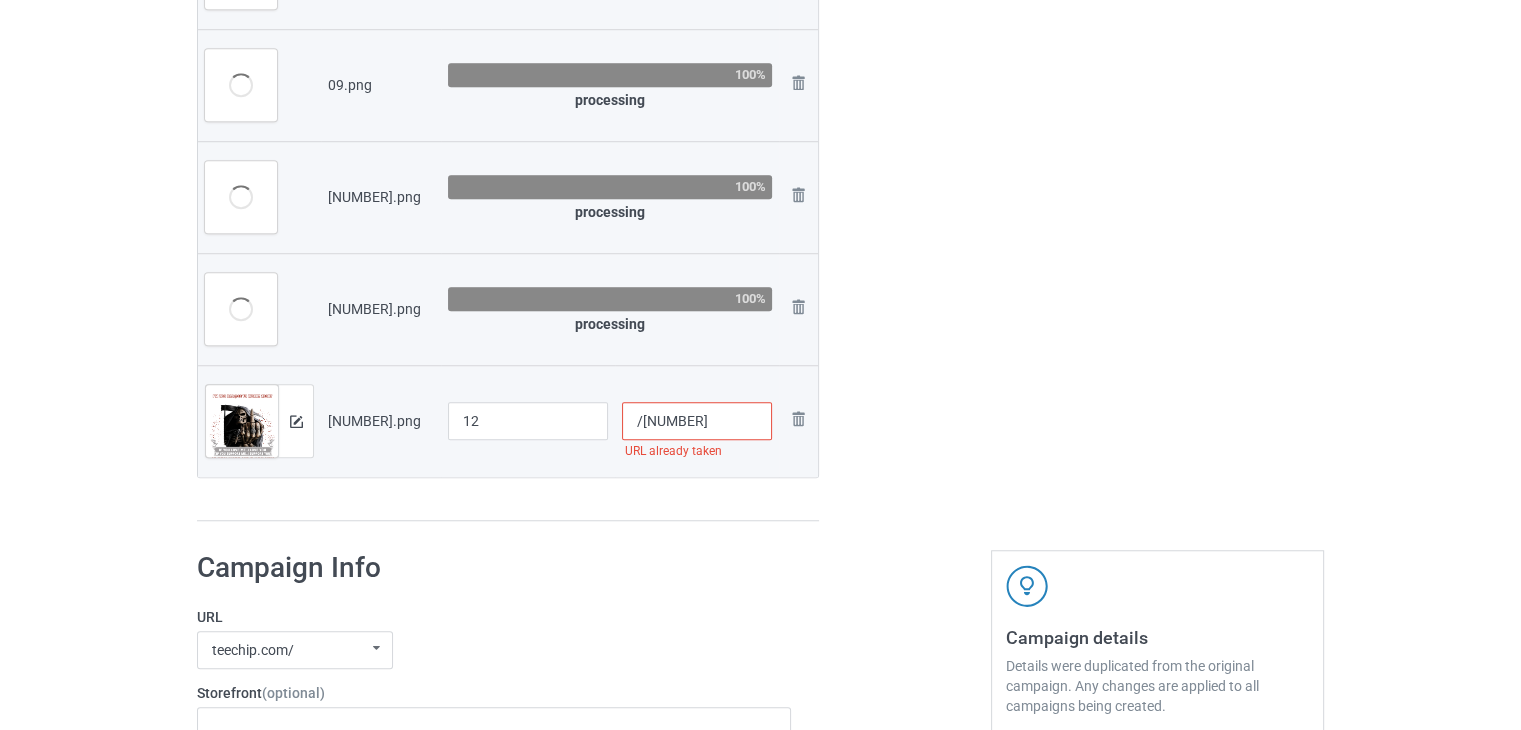 scroll, scrollTop: 1442, scrollLeft: 0, axis: vertical 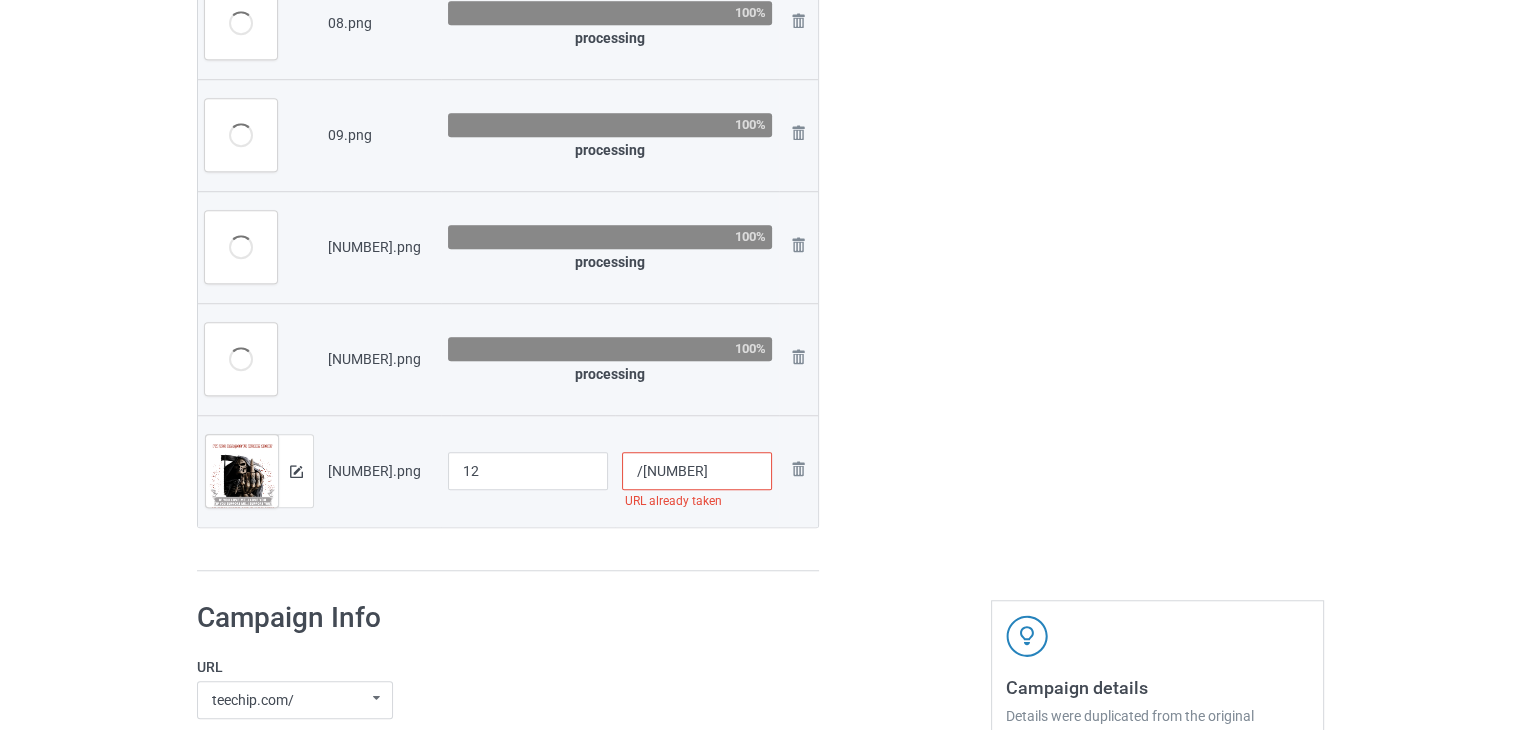 type on "/0410012302" 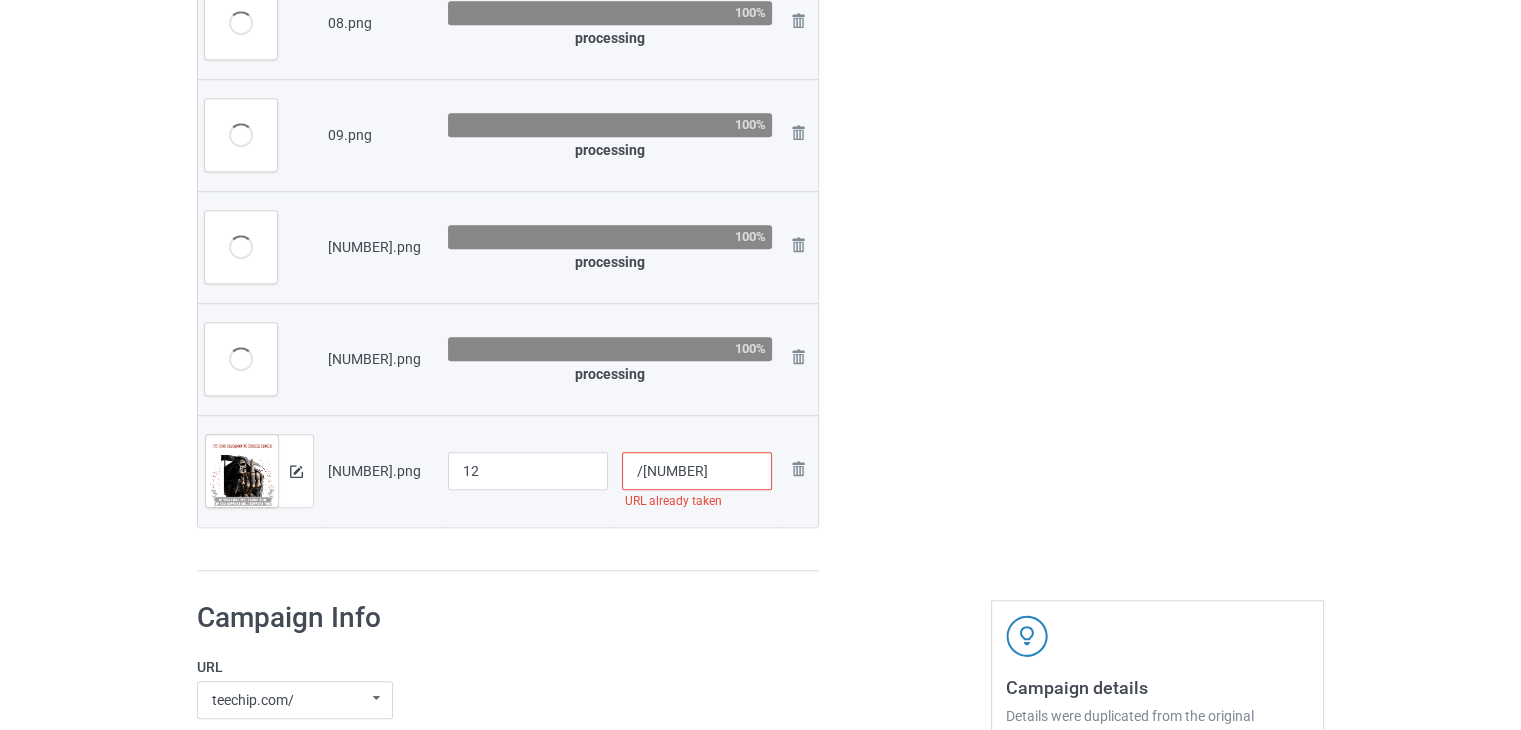 paste on "10012302" 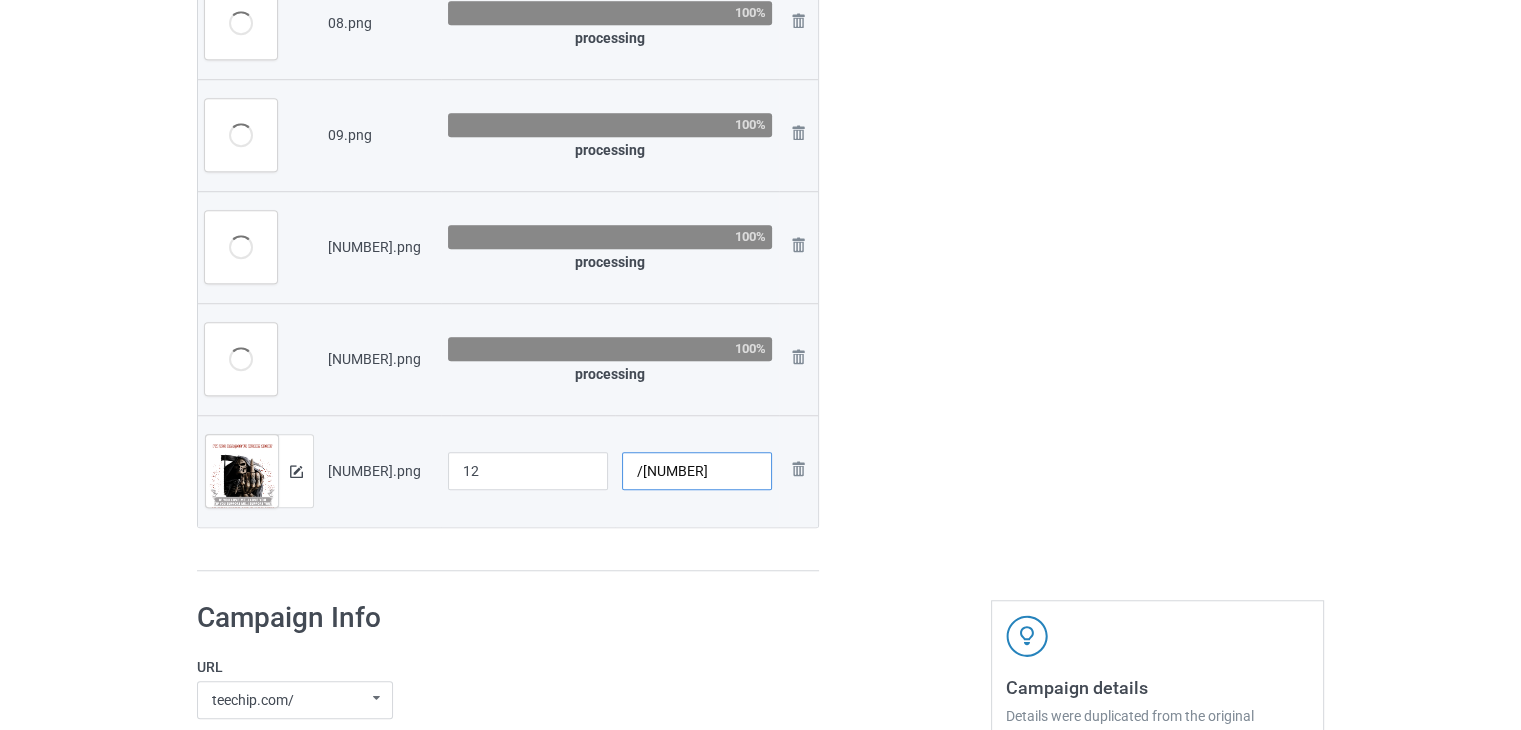 type on "/1210012302" 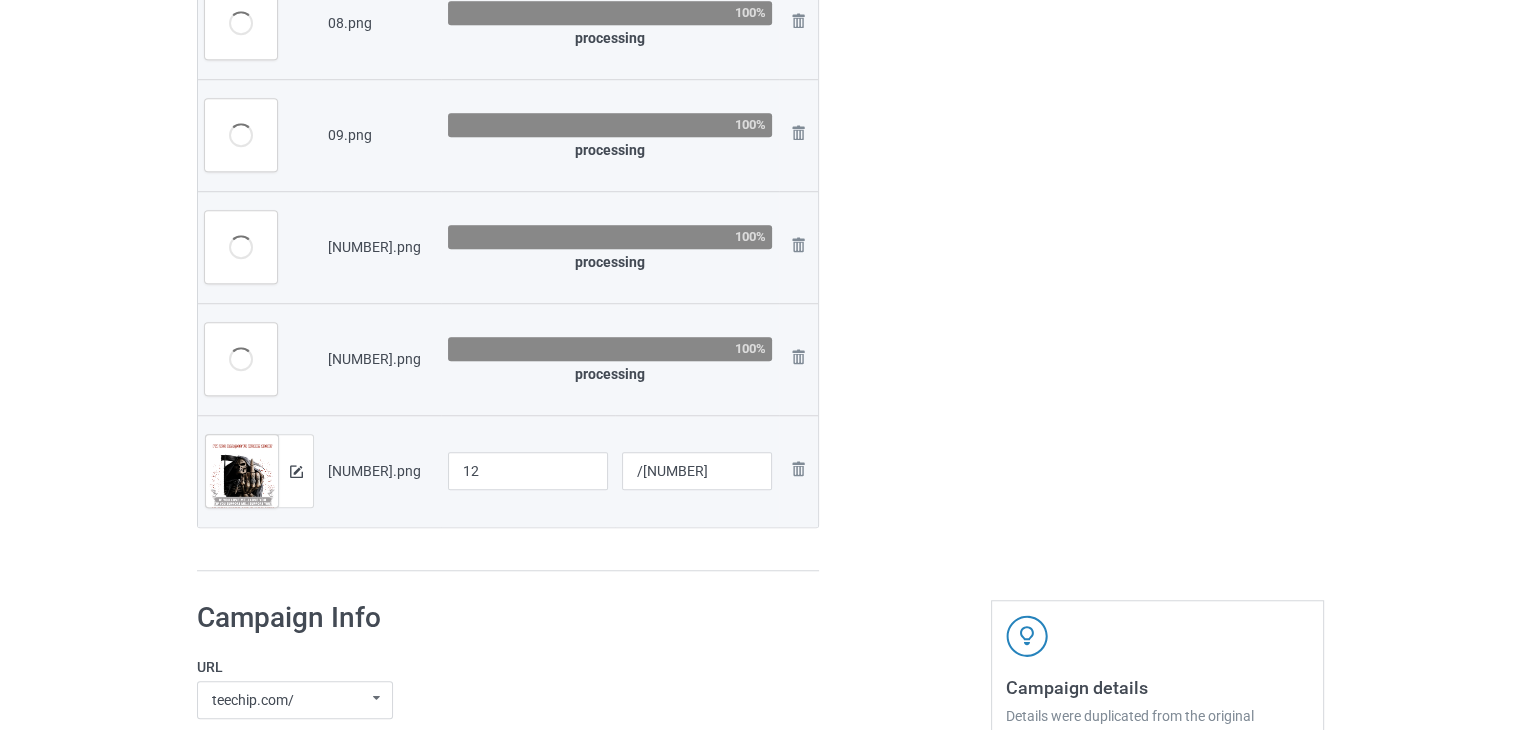 click at bounding box center [905, -358] 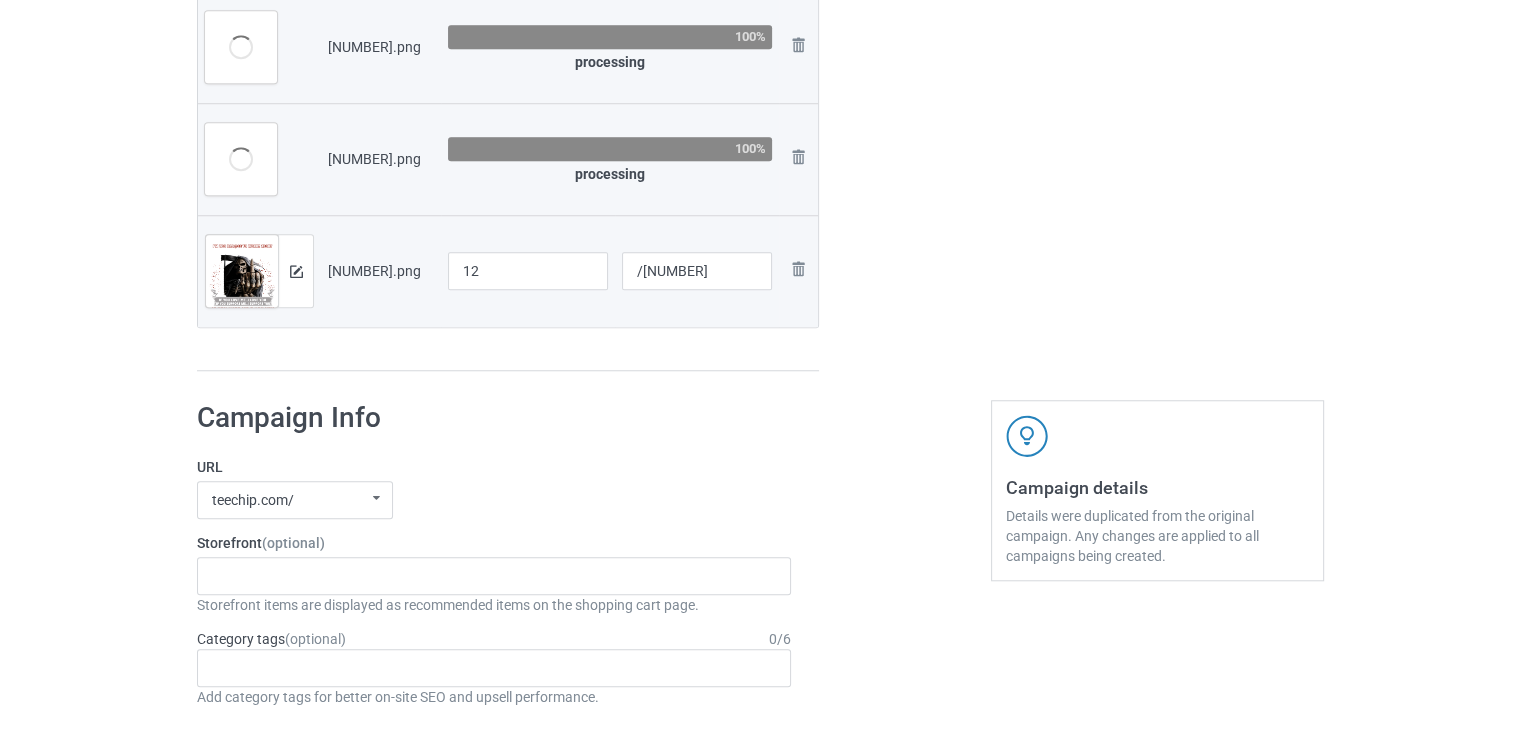 scroll, scrollTop: 842, scrollLeft: 0, axis: vertical 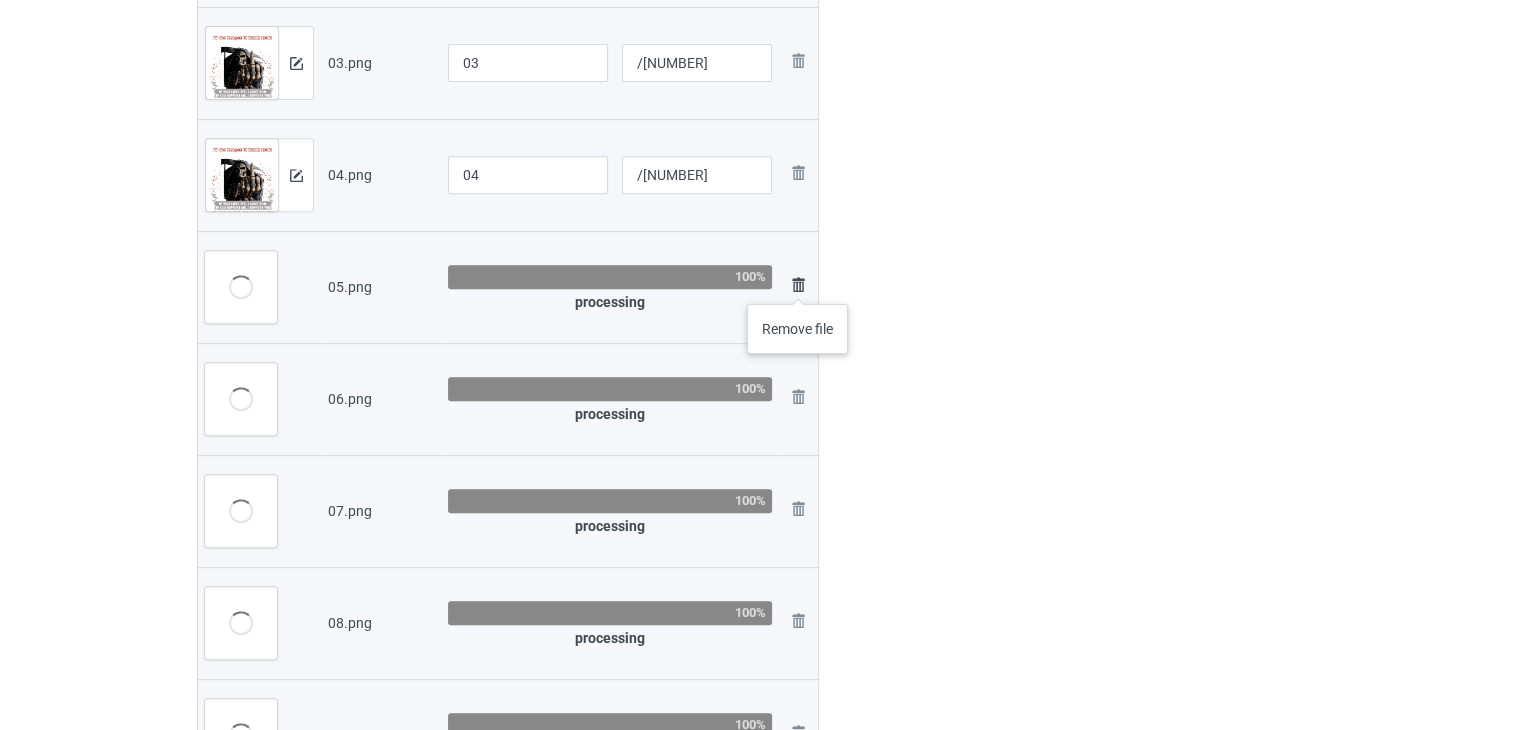 click at bounding box center (798, 285) 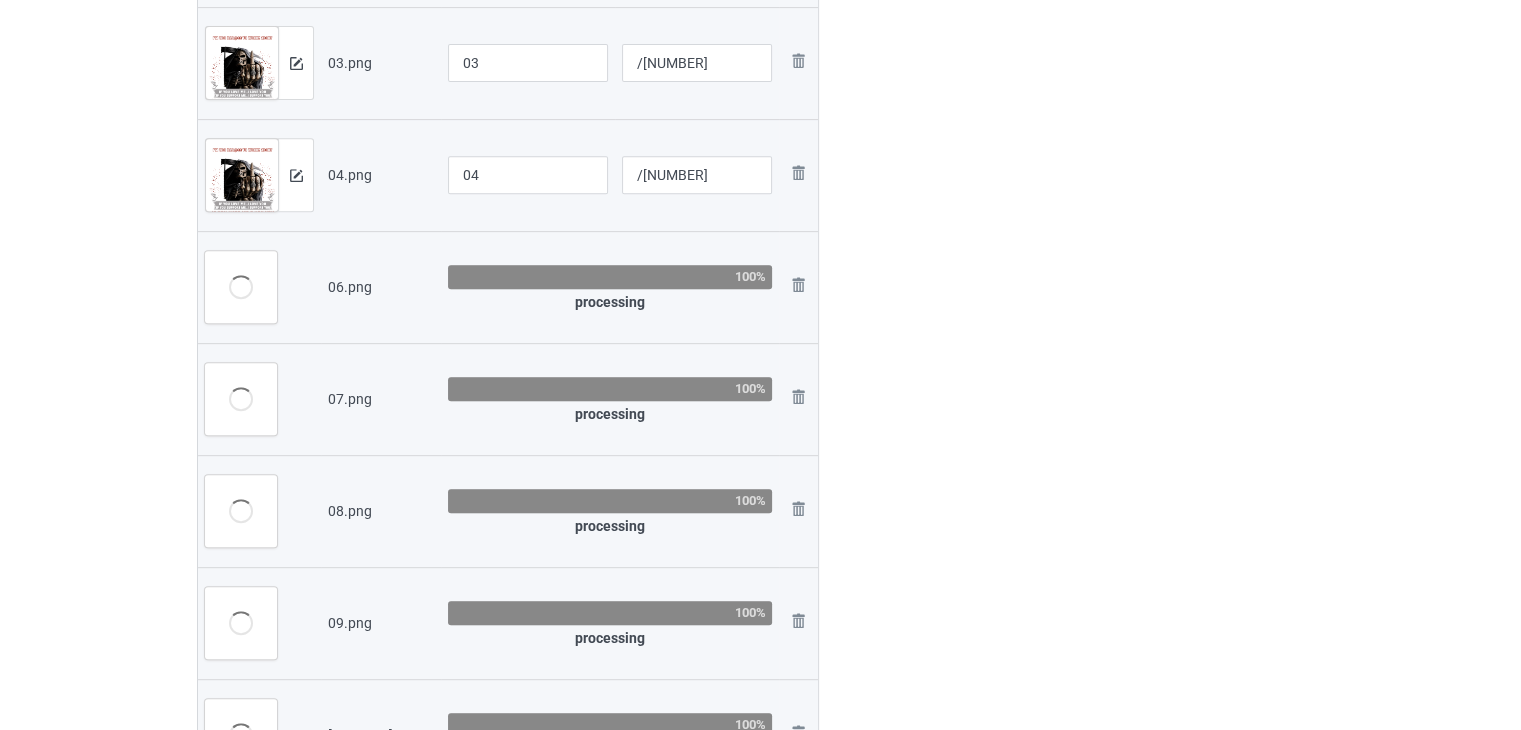 click at bounding box center [0, 0] 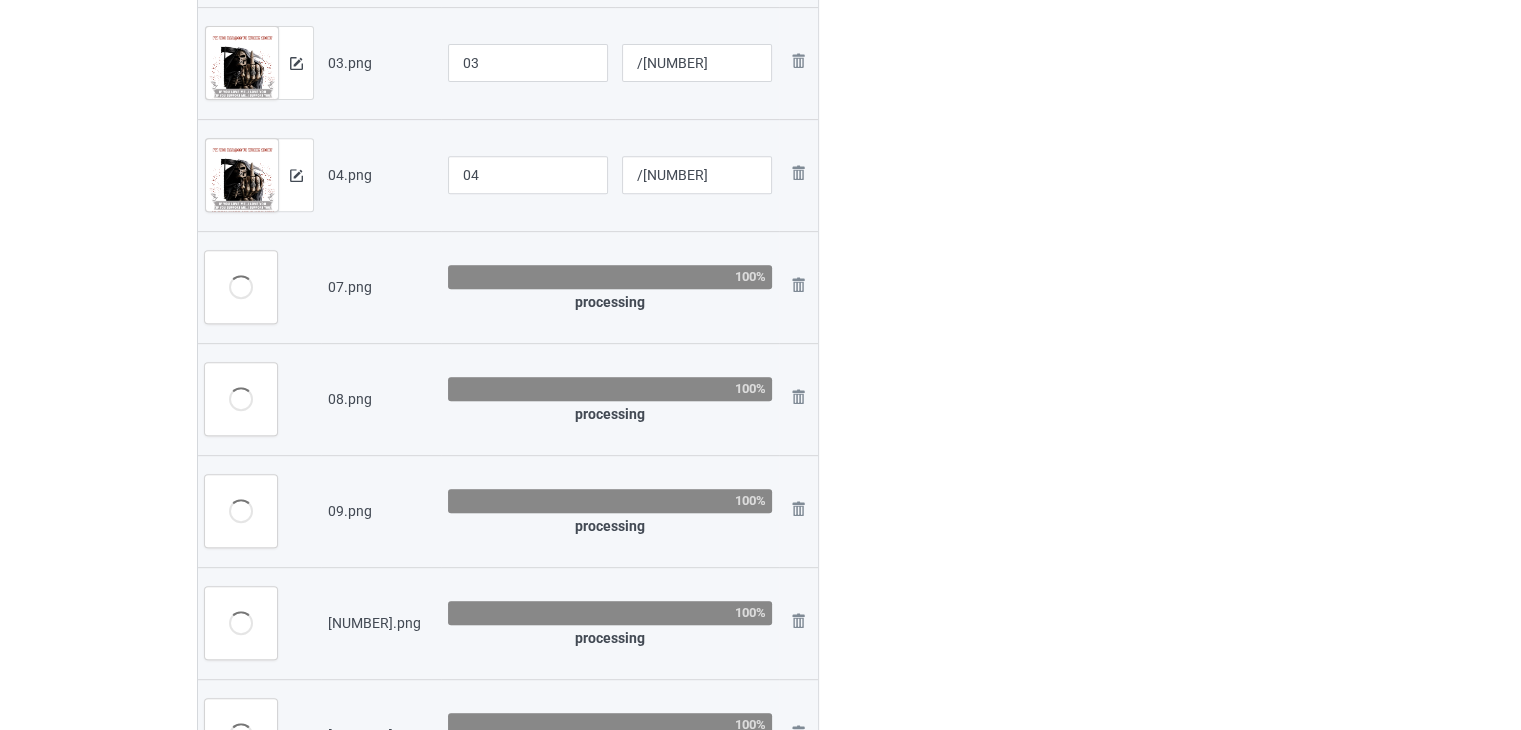 click at bounding box center [0, 0] 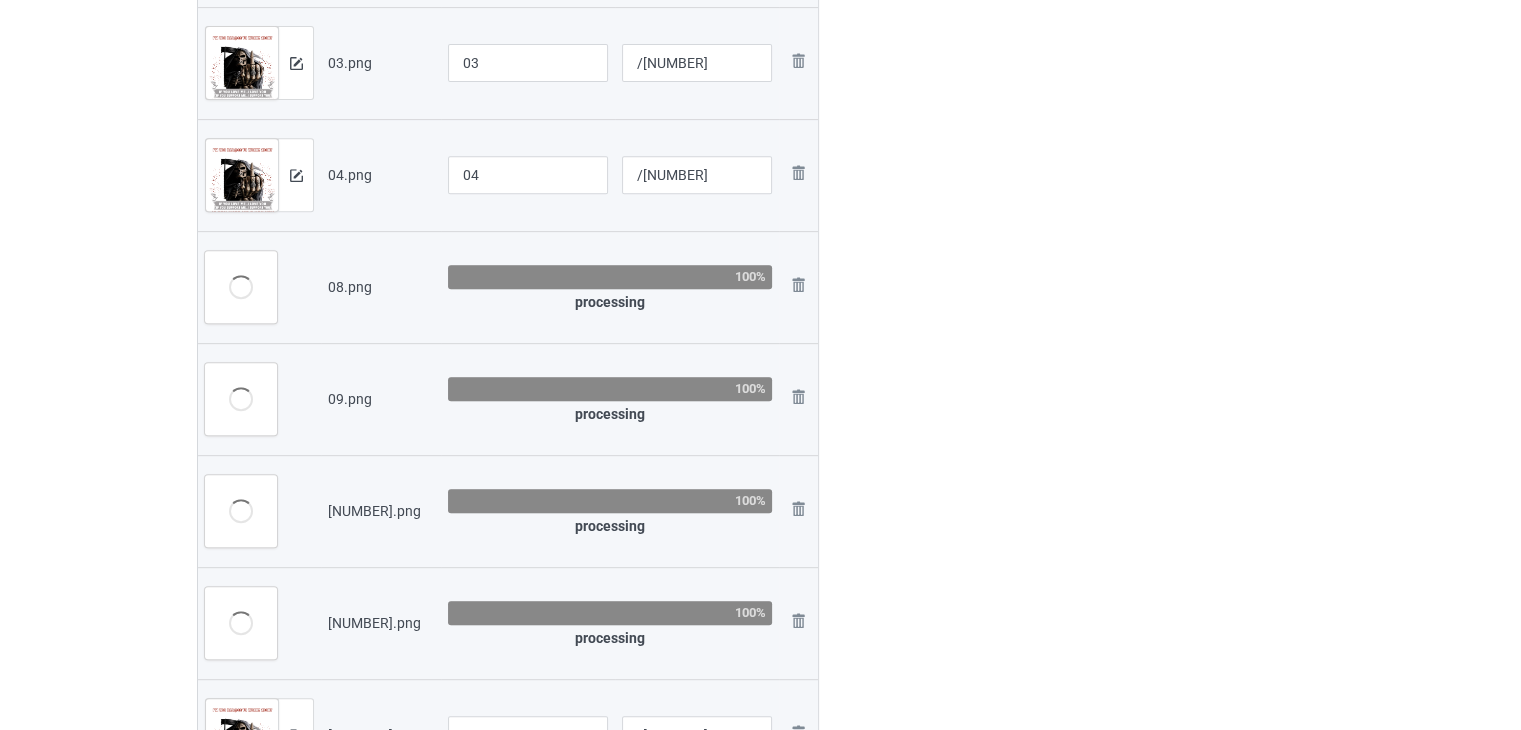 click at bounding box center [0, 0] 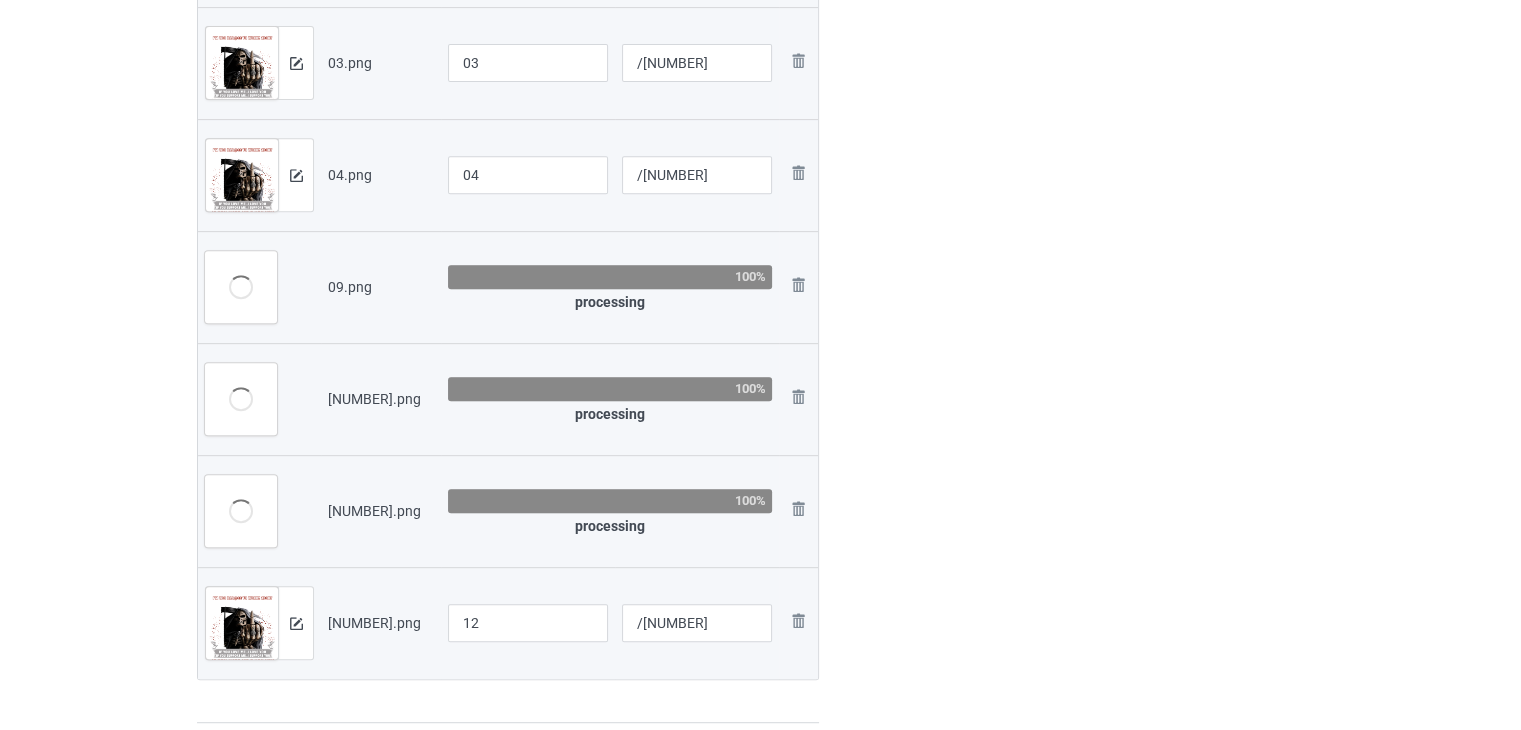 click at bounding box center [0, 0] 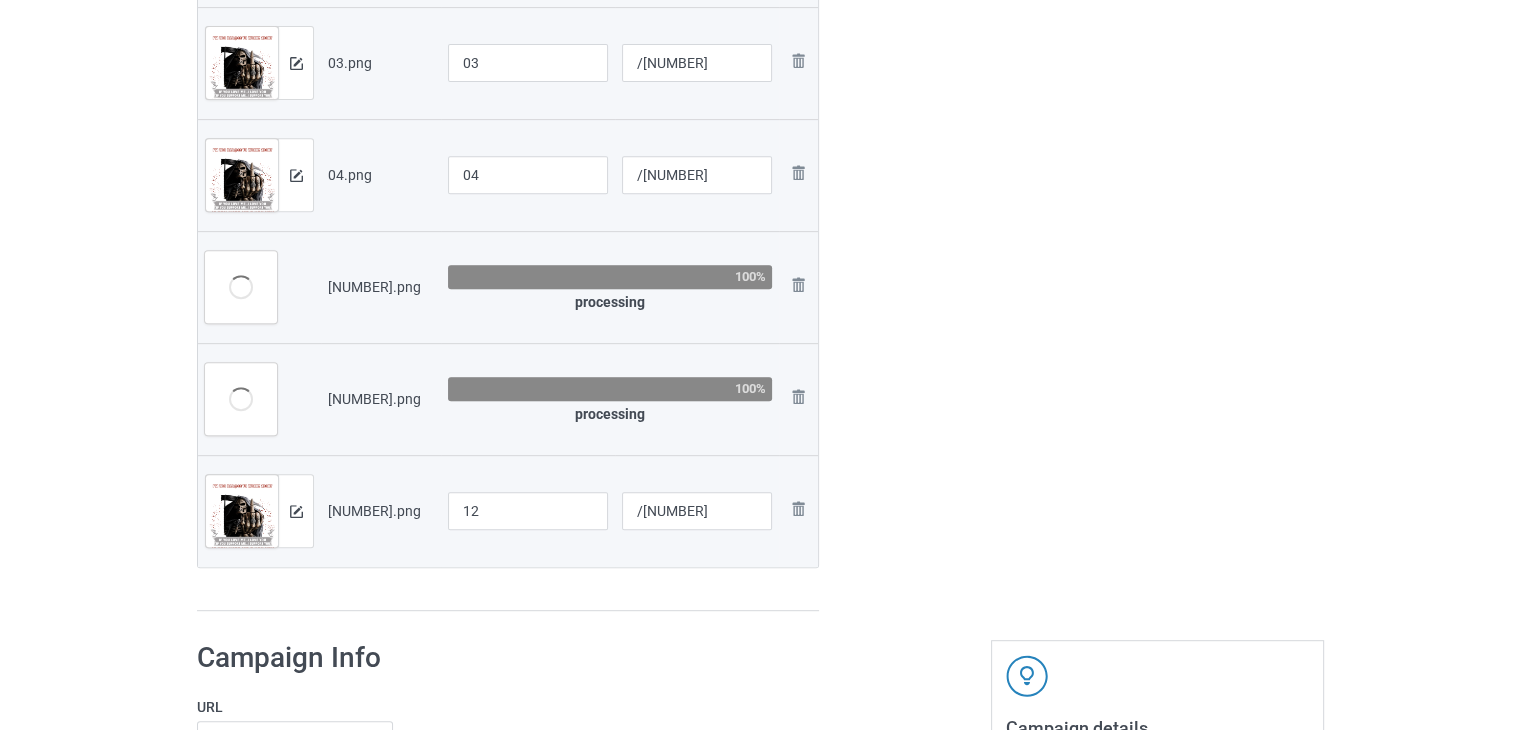 click at bounding box center (0, 0) 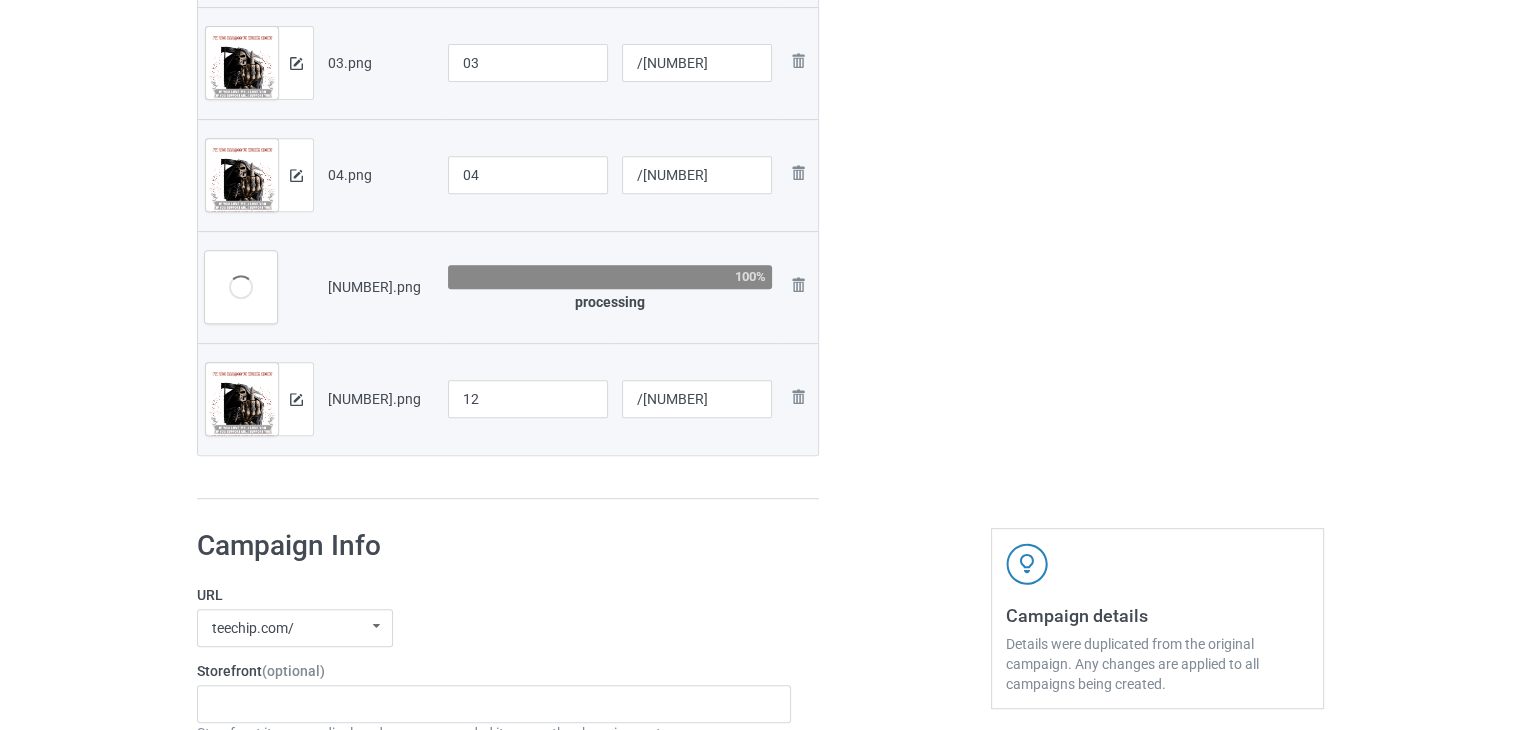 click at bounding box center [0, 0] 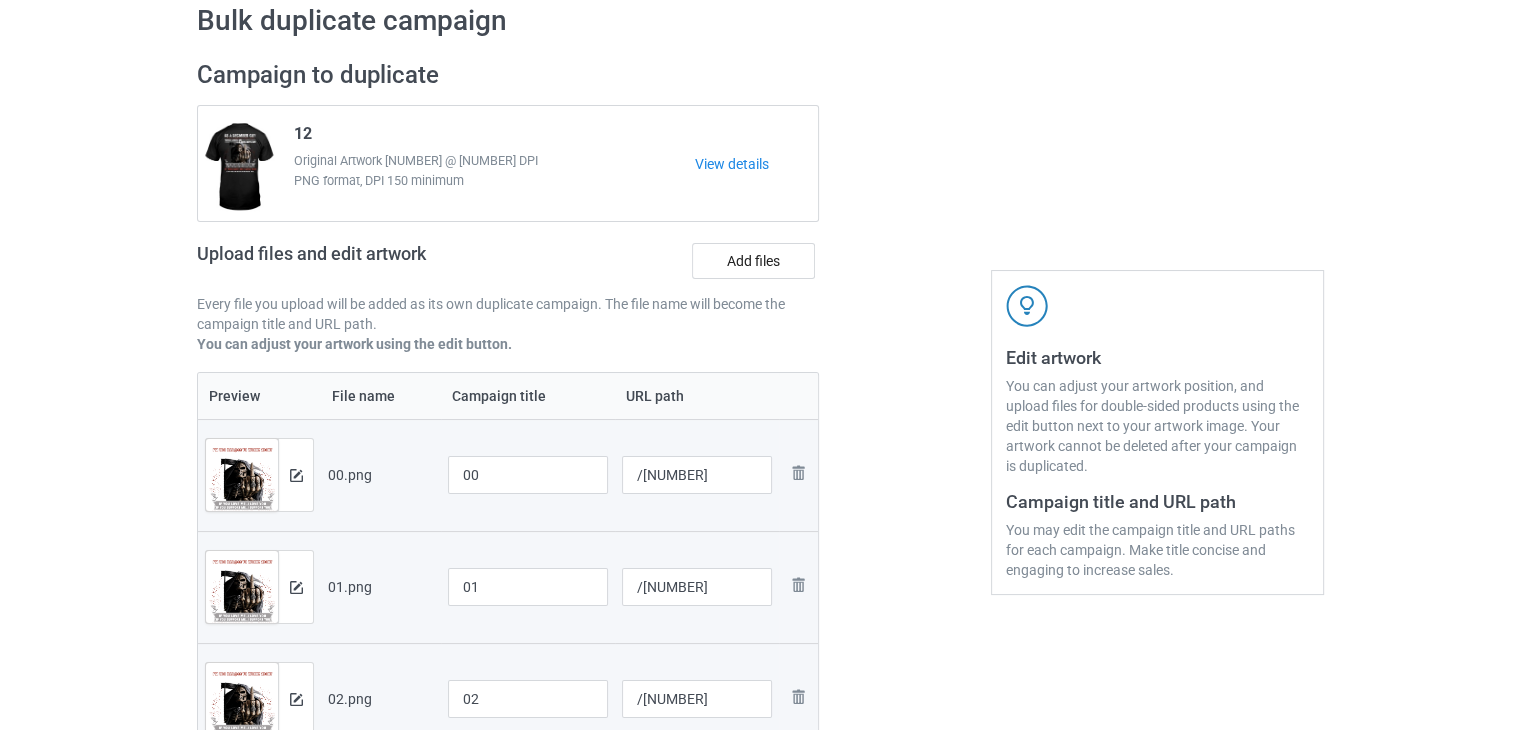 scroll, scrollTop: 0, scrollLeft: 0, axis: both 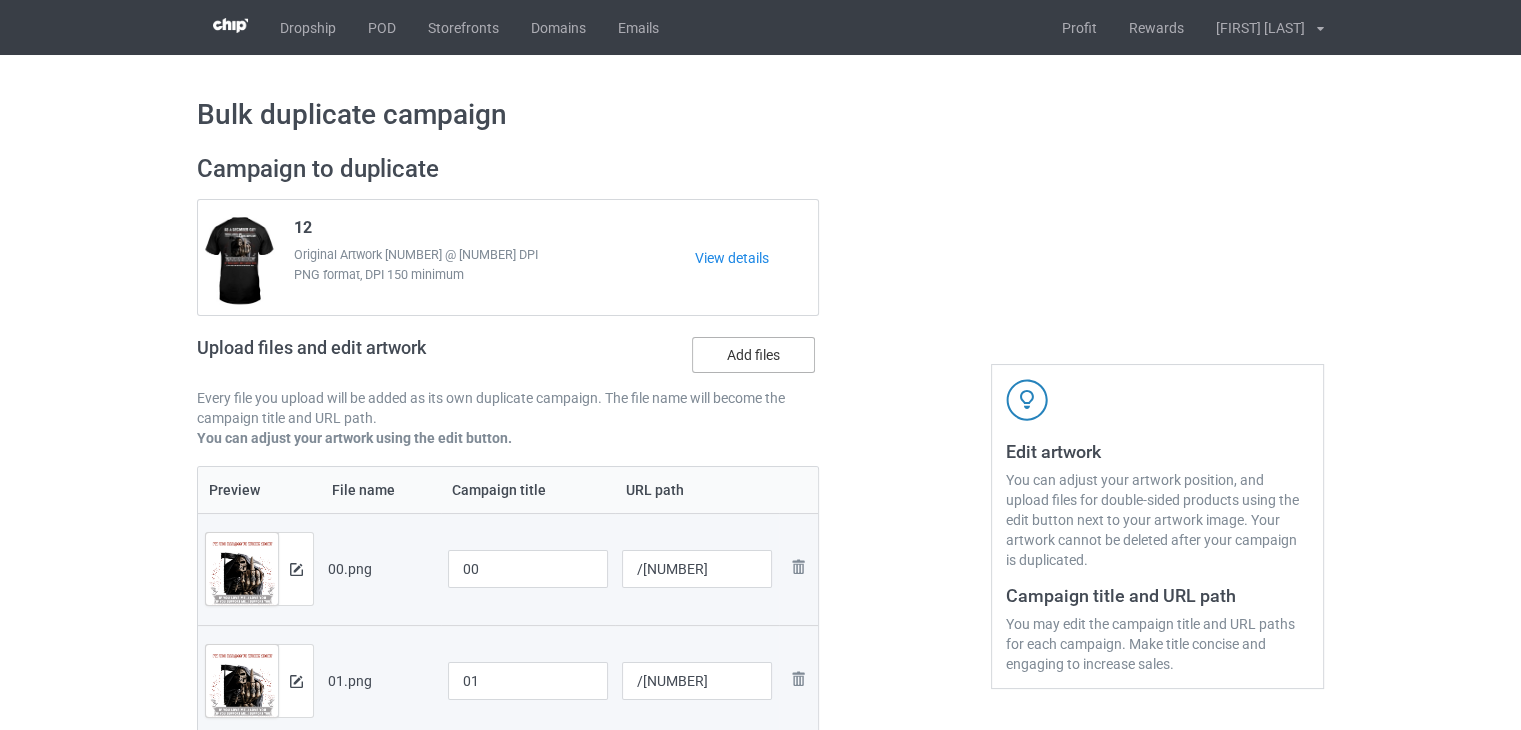 click on "Add files" at bounding box center (753, 355) 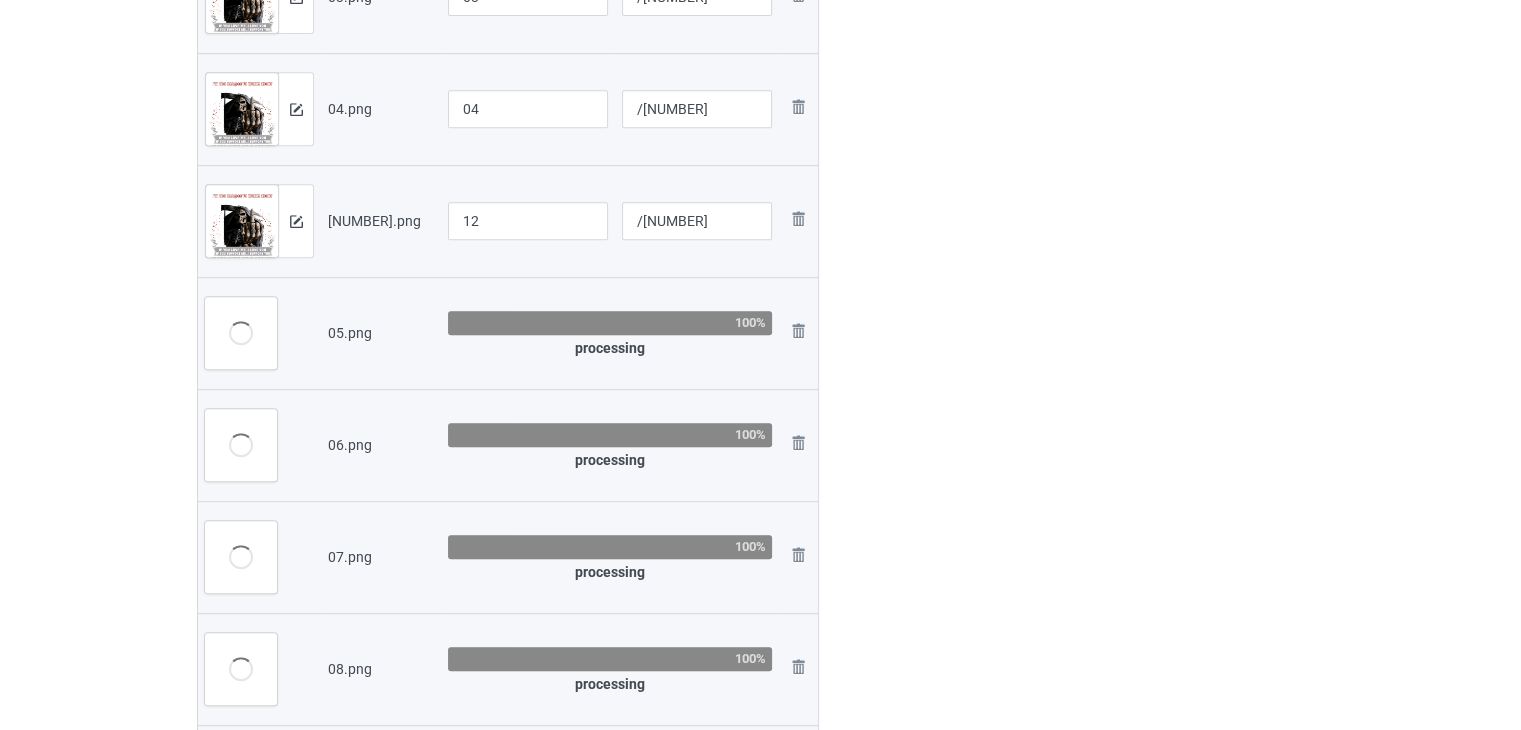 scroll, scrollTop: 900, scrollLeft: 0, axis: vertical 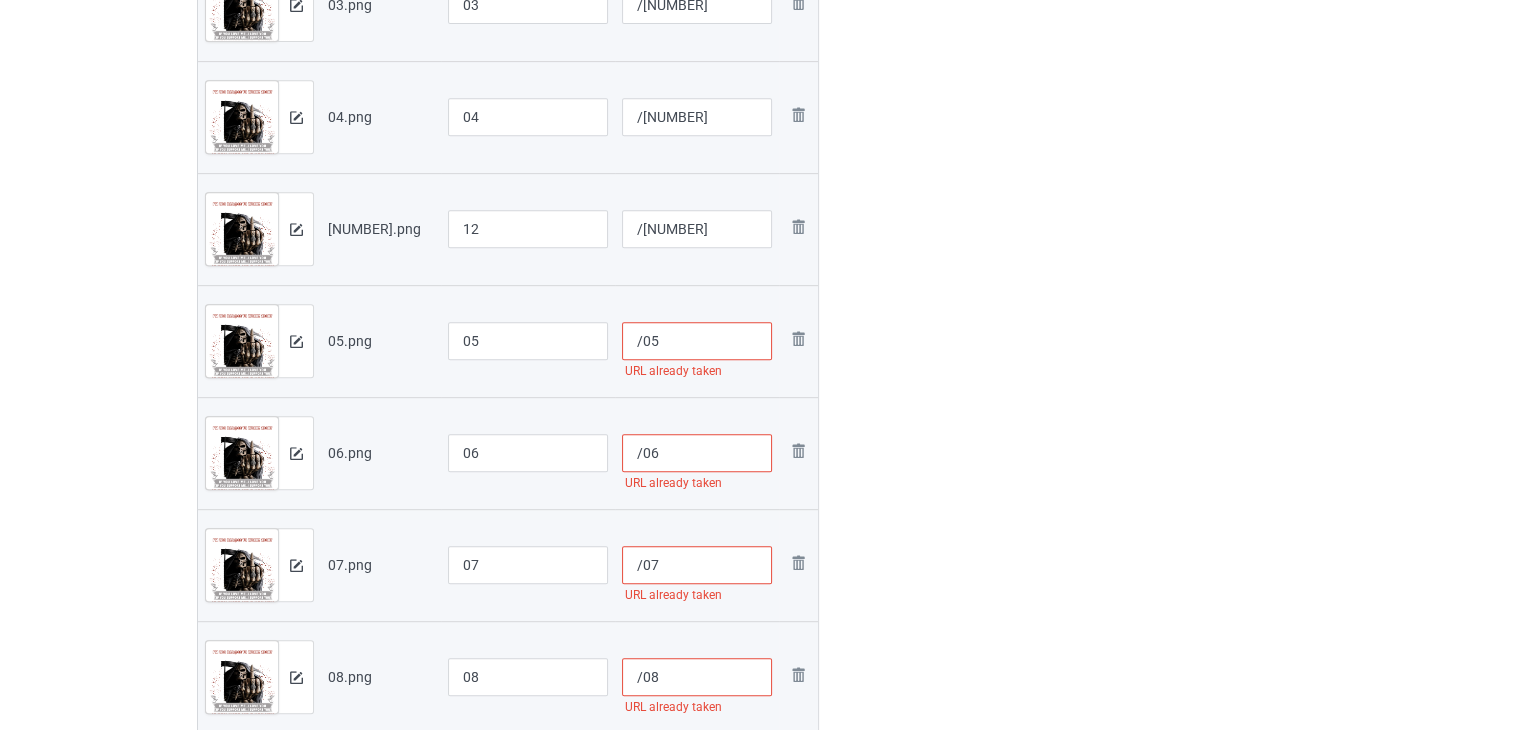 click on "/05" at bounding box center (697, 341) 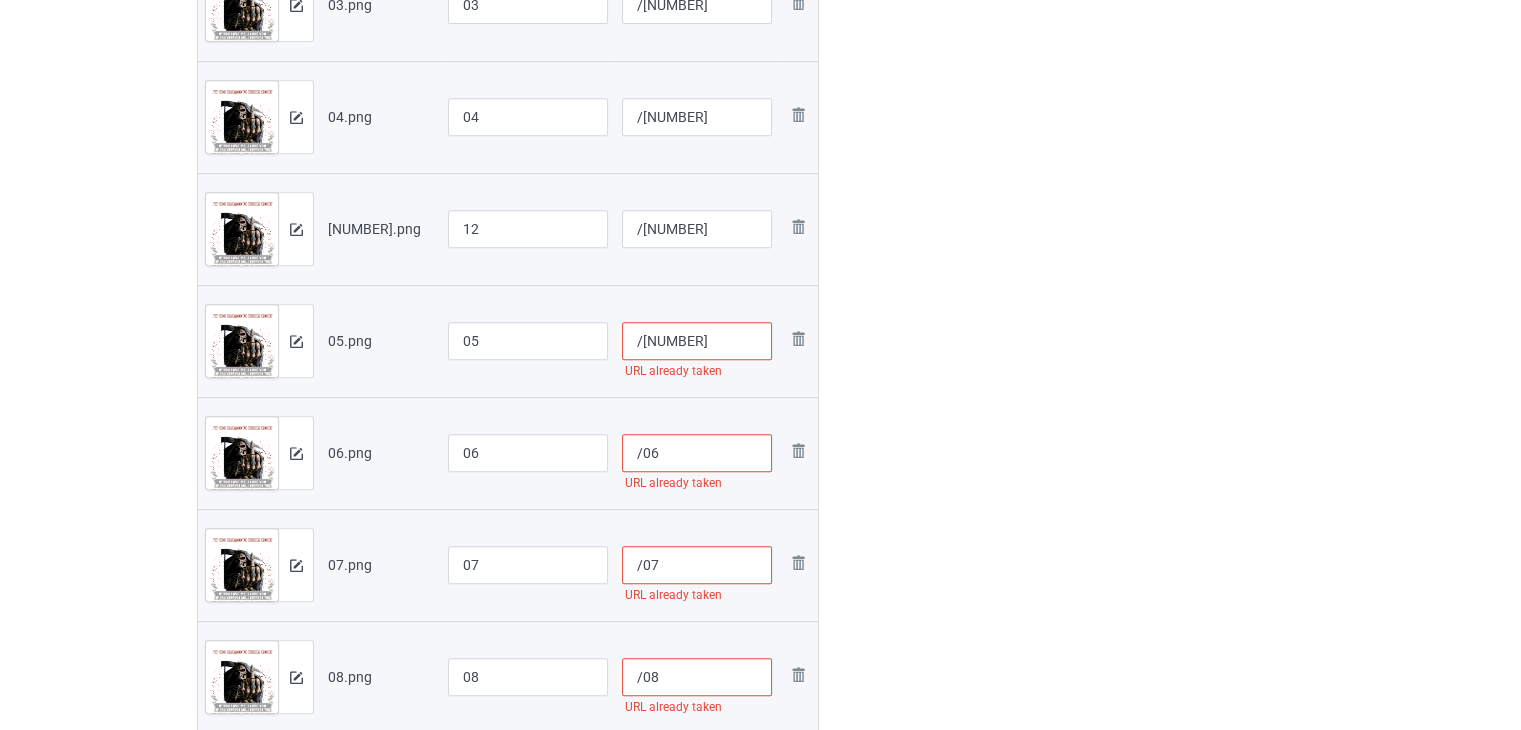 type on "/0510012302" 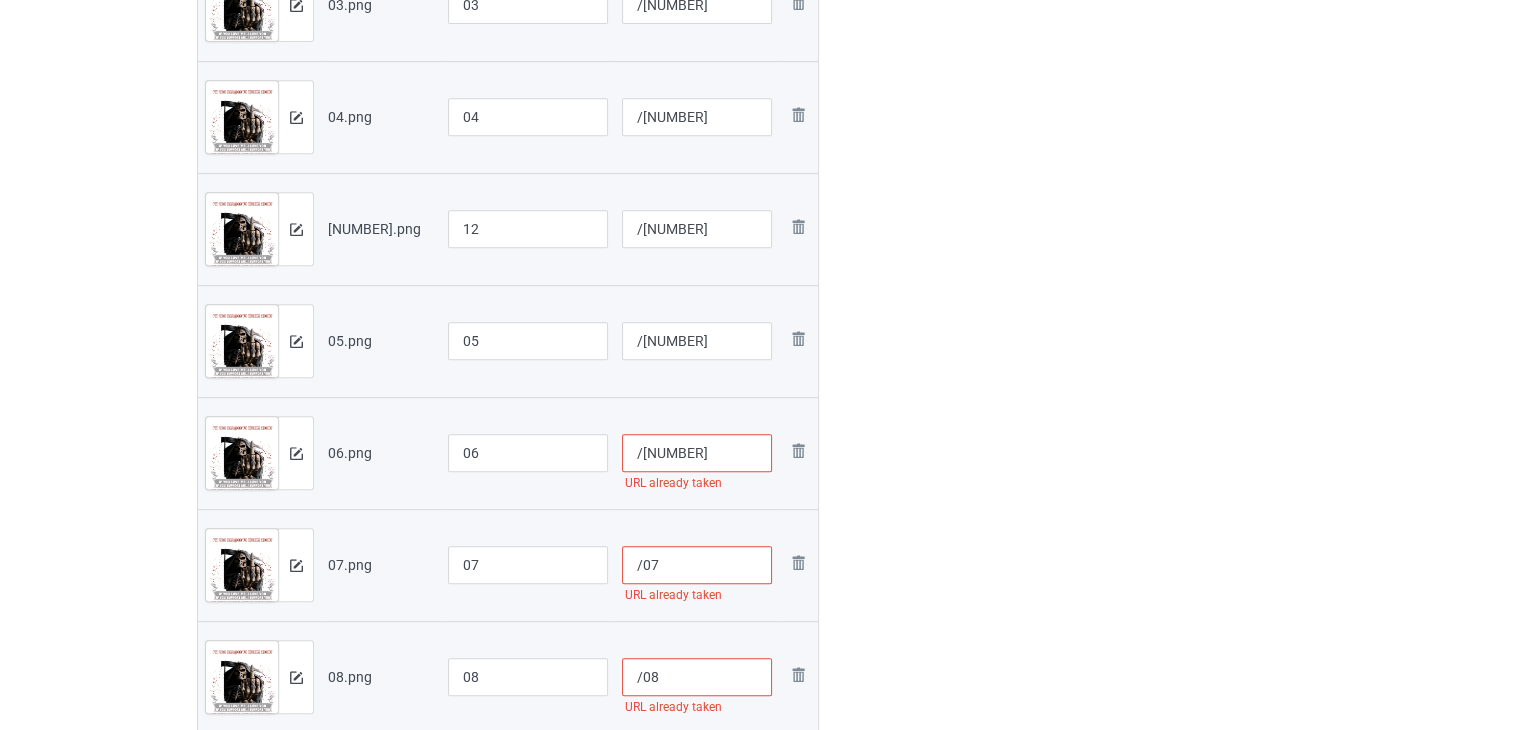 type on "/0610012302" 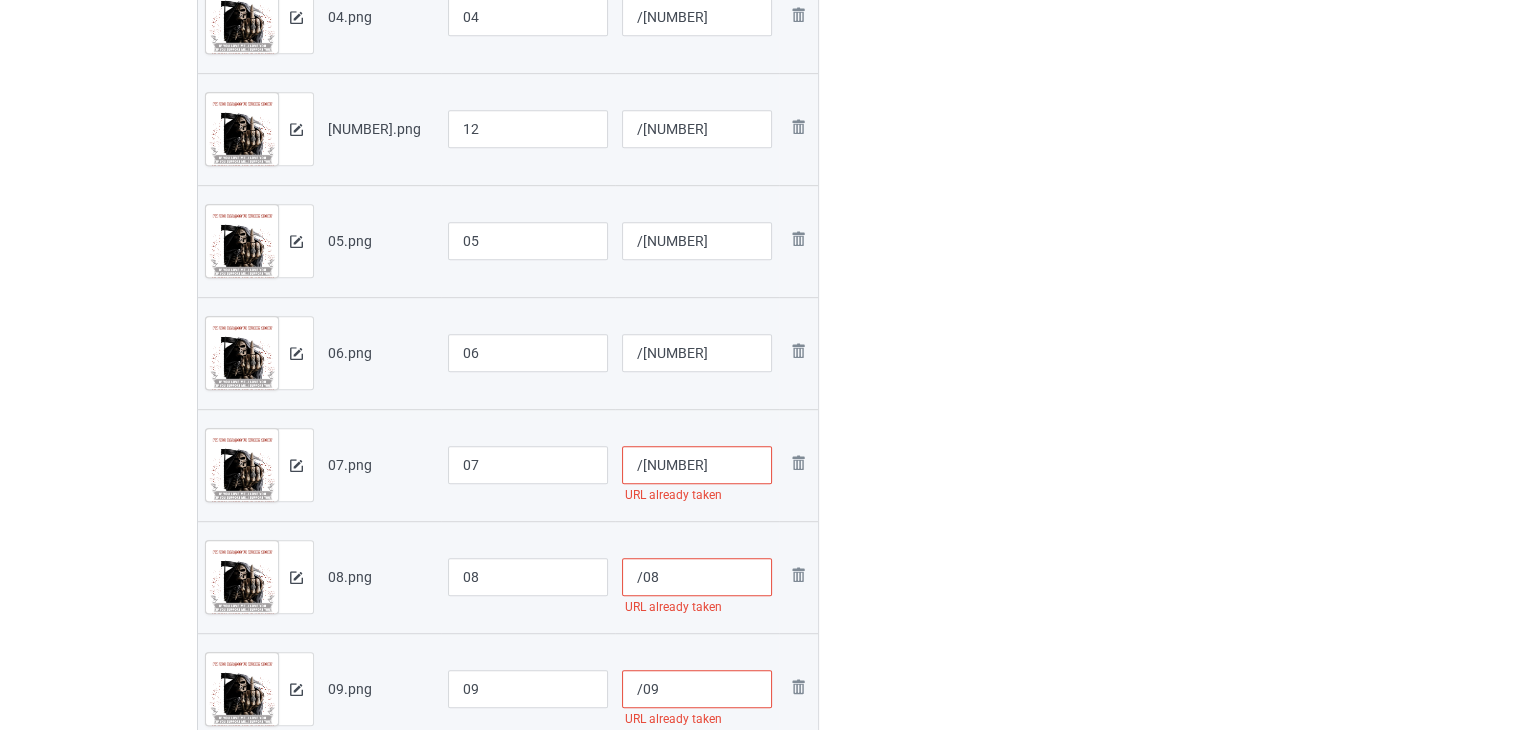 type on "/0710012302" 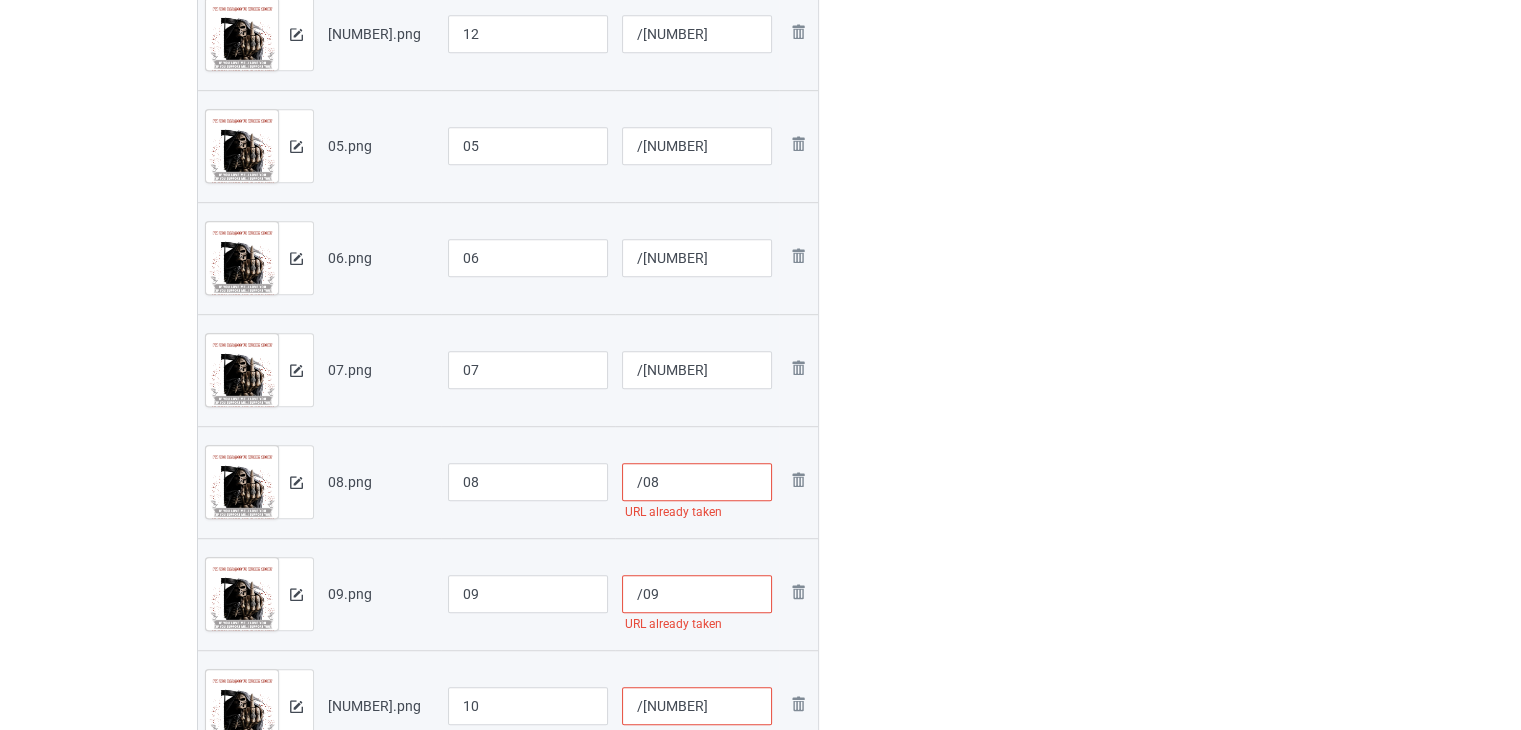 scroll, scrollTop: 1100, scrollLeft: 0, axis: vertical 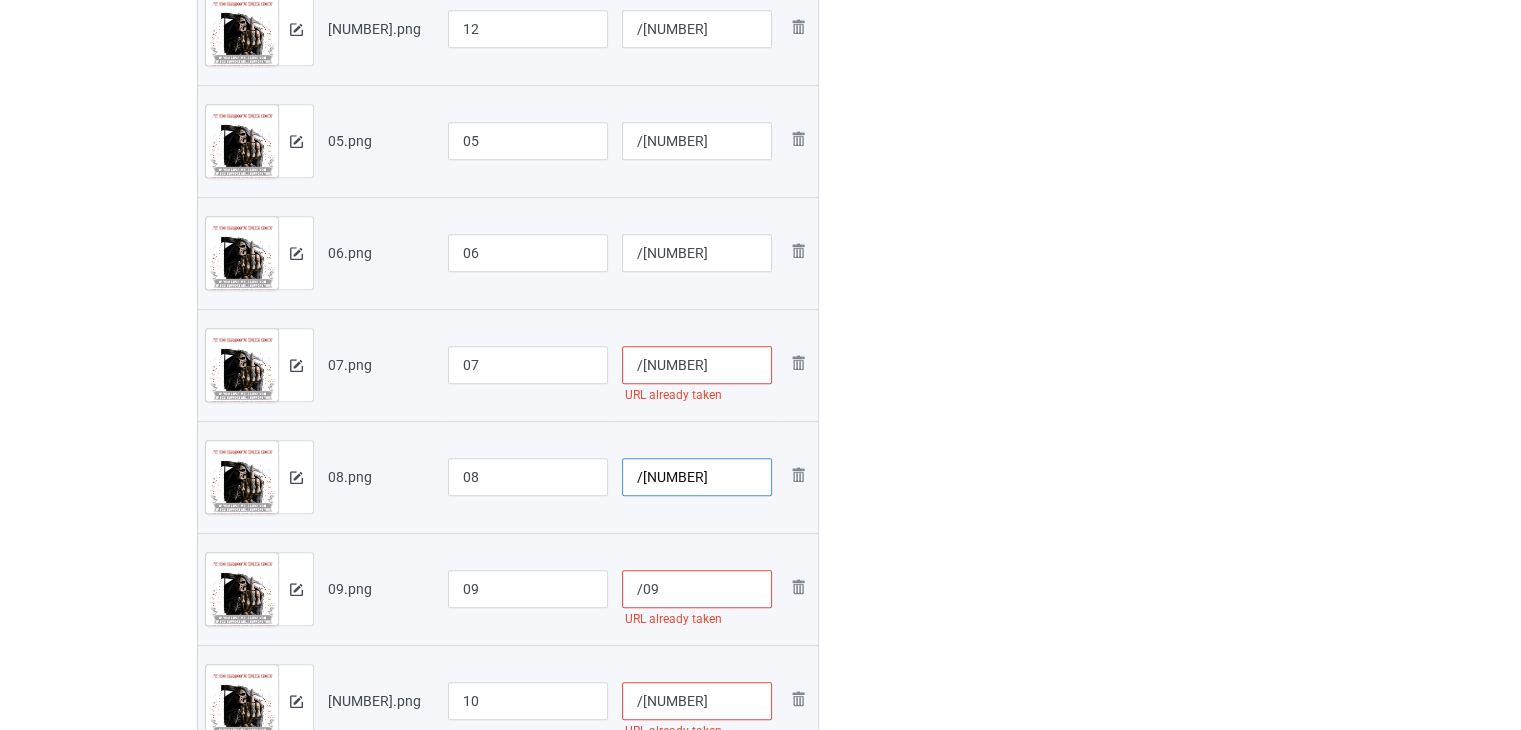 type on "/0810012302" 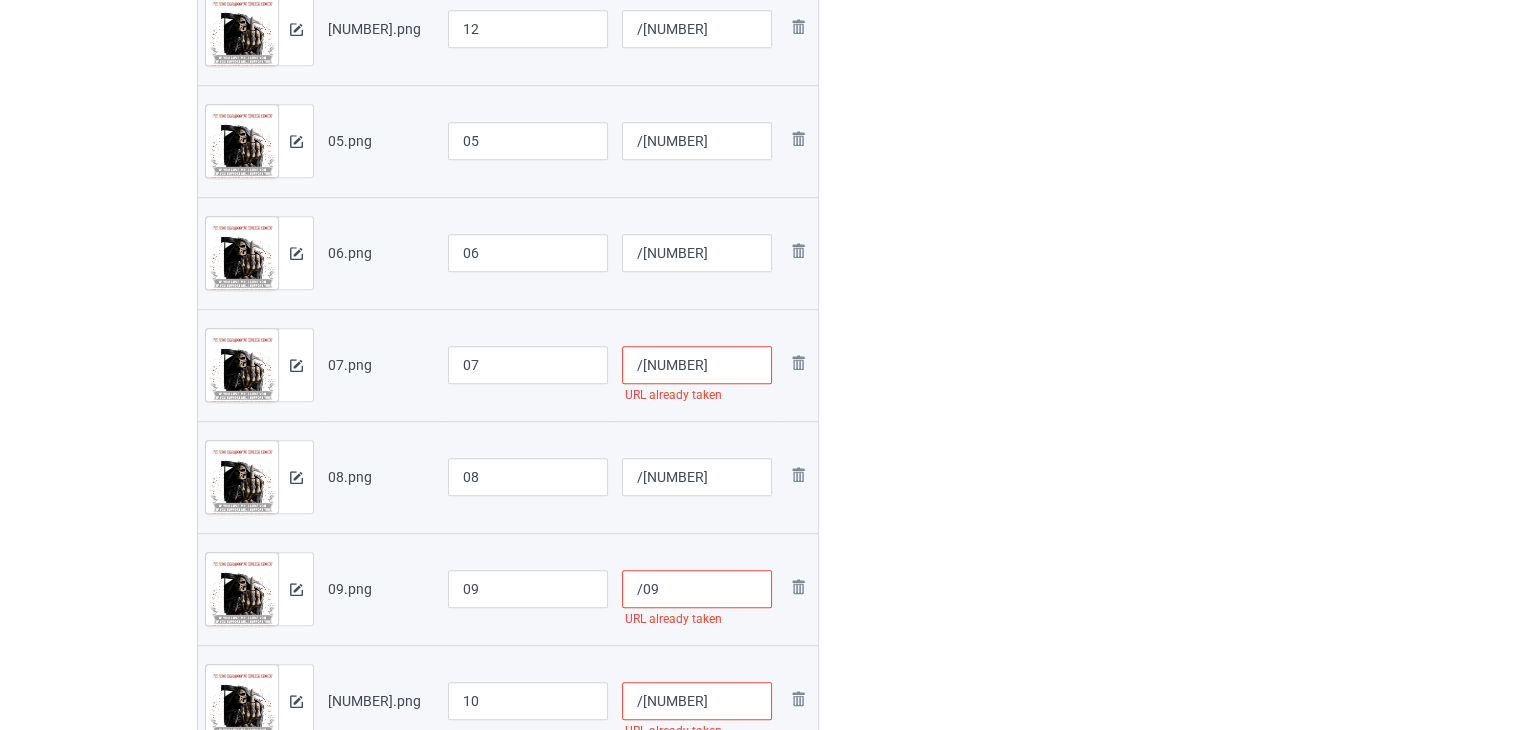 click on "/09" at bounding box center (697, 589) 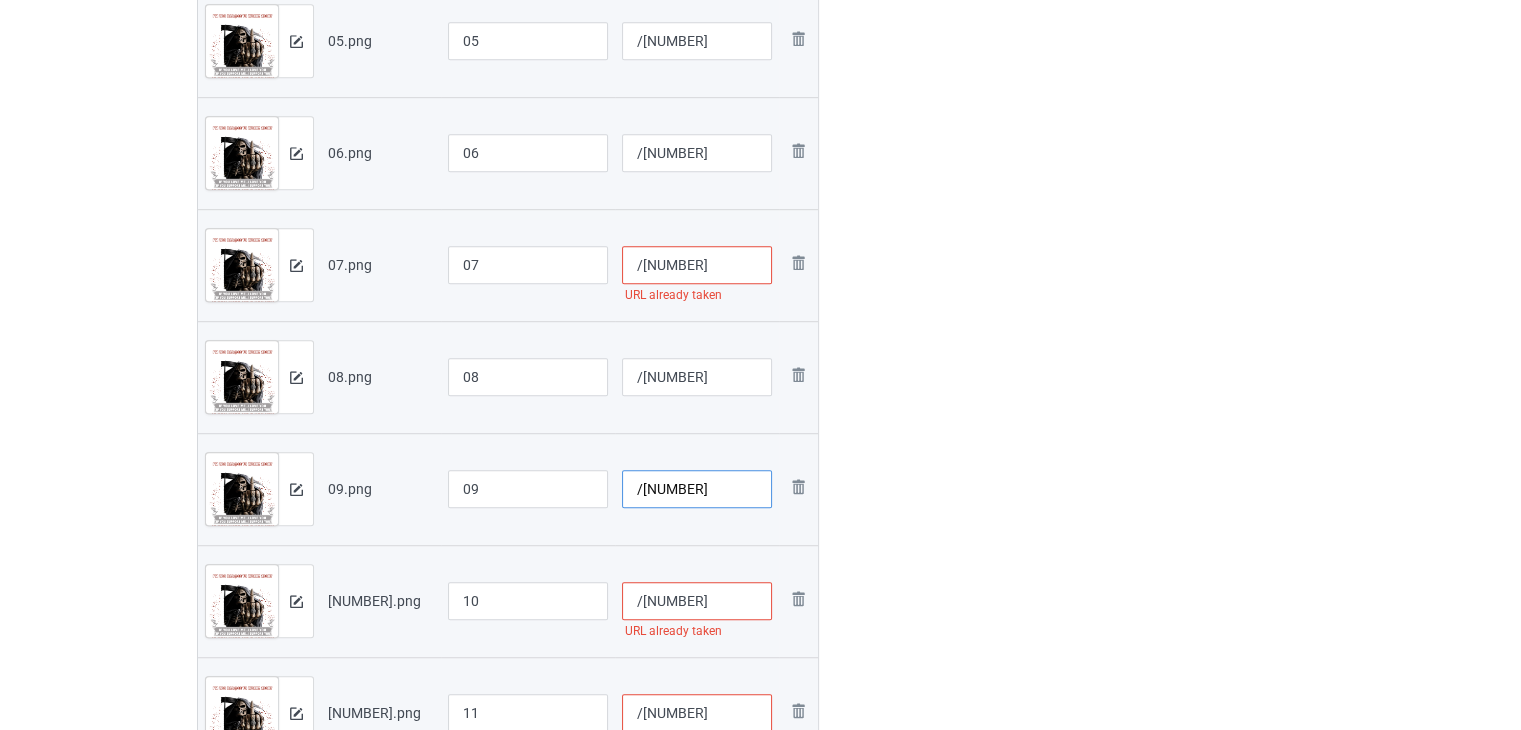 type on "/0910012302" 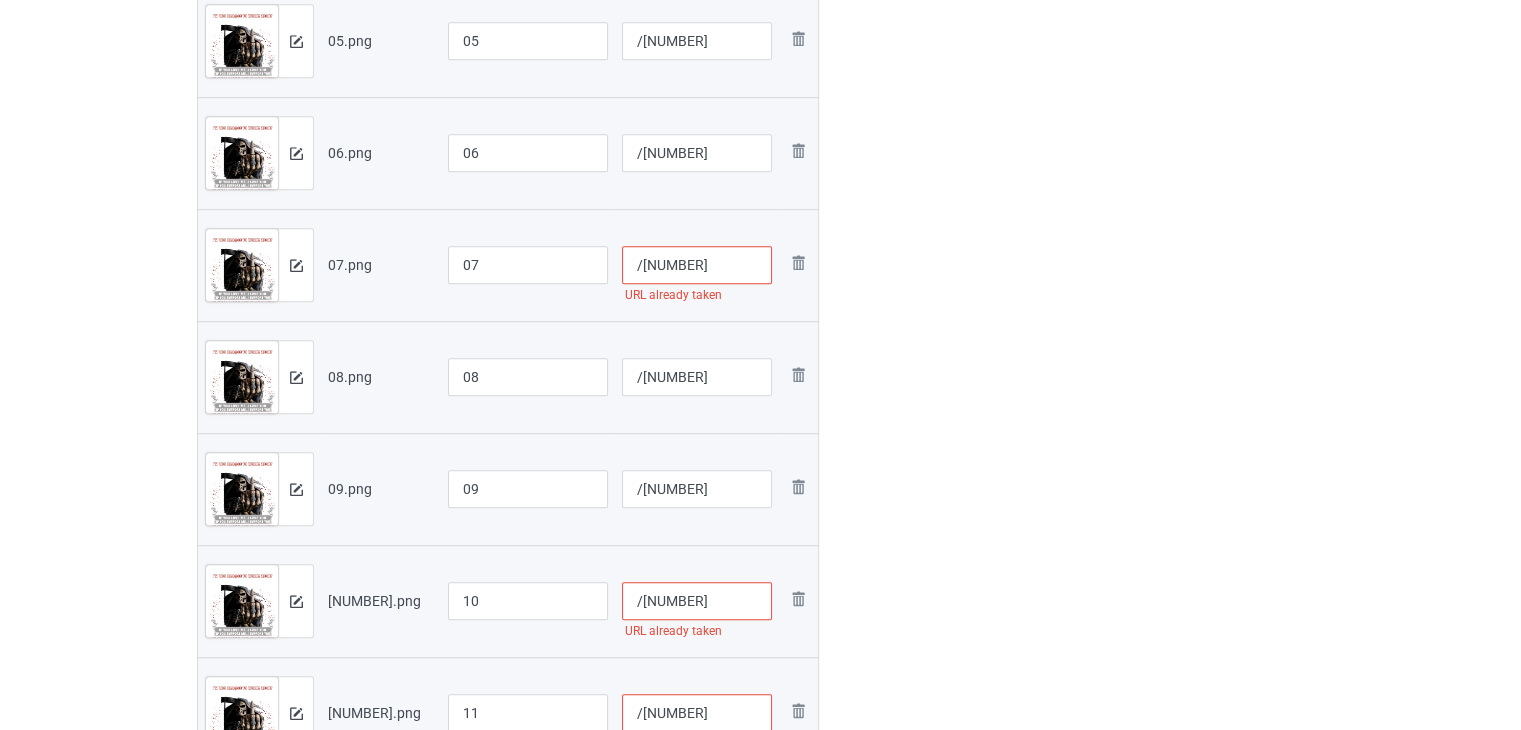 click on "/10" at bounding box center (697, 601) 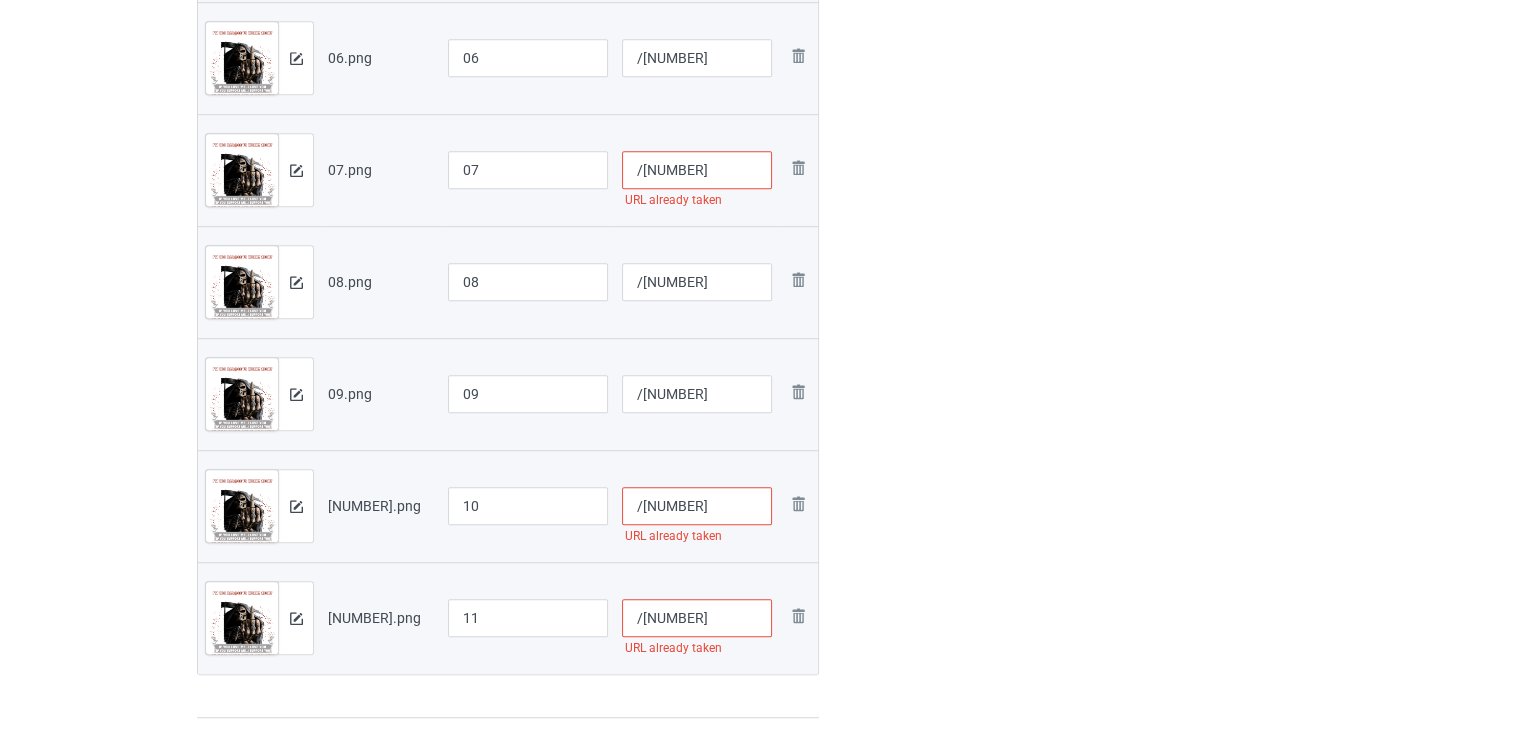 scroll, scrollTop: 1300, scrollLeft: 0, axis: vertical 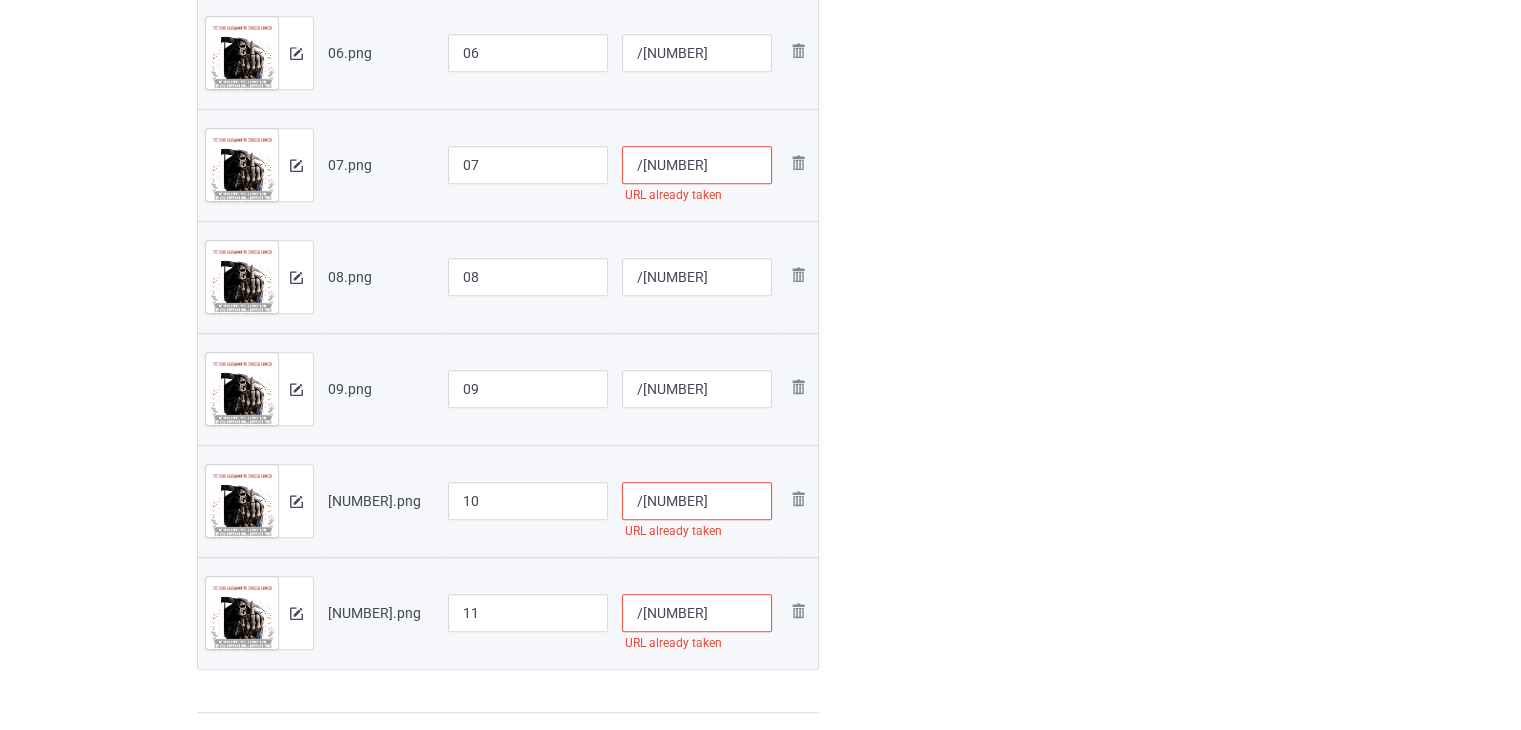 type on "/1010012302" 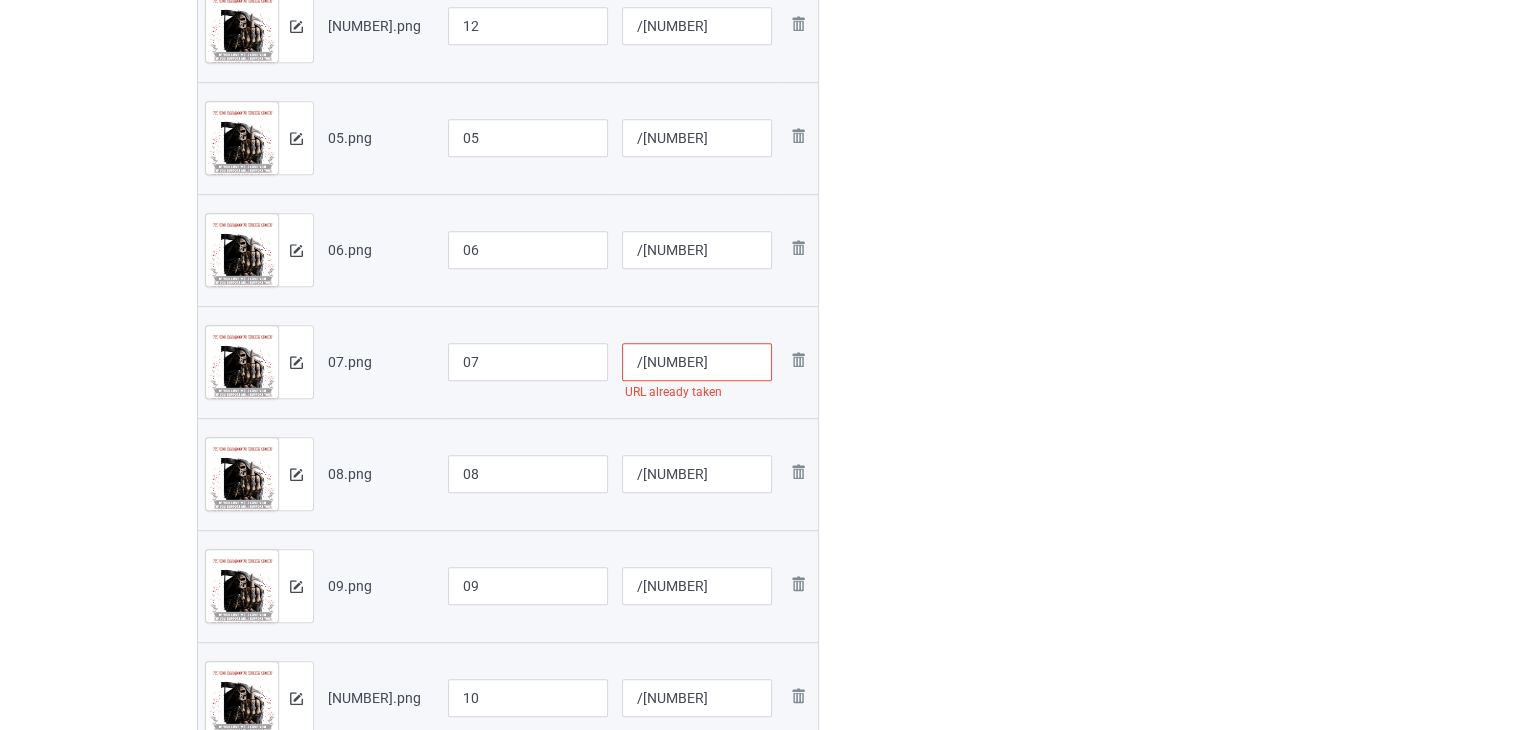 scroll, scrollTop: 1100, scrollLeft: 0, axis: vertical 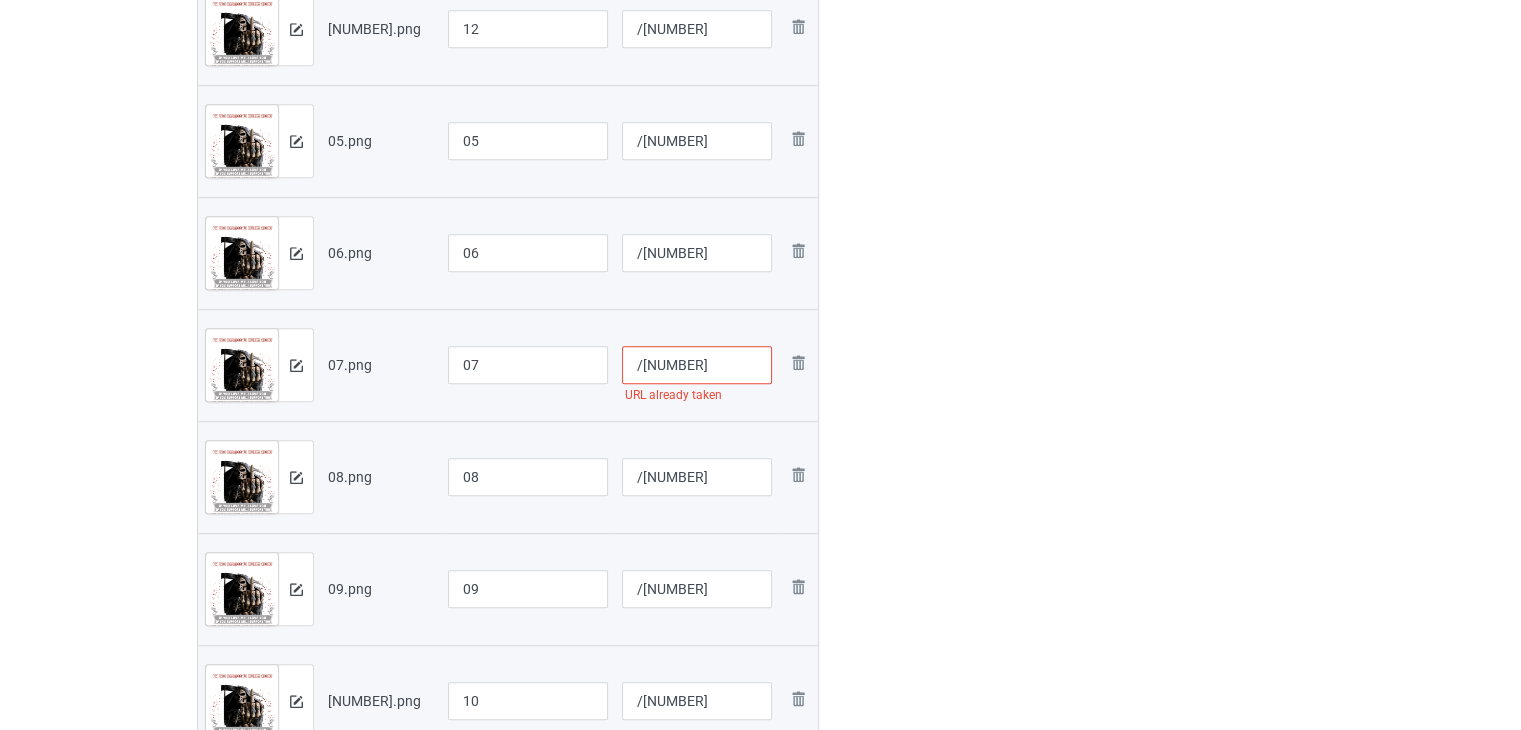 type on "/1110012302" 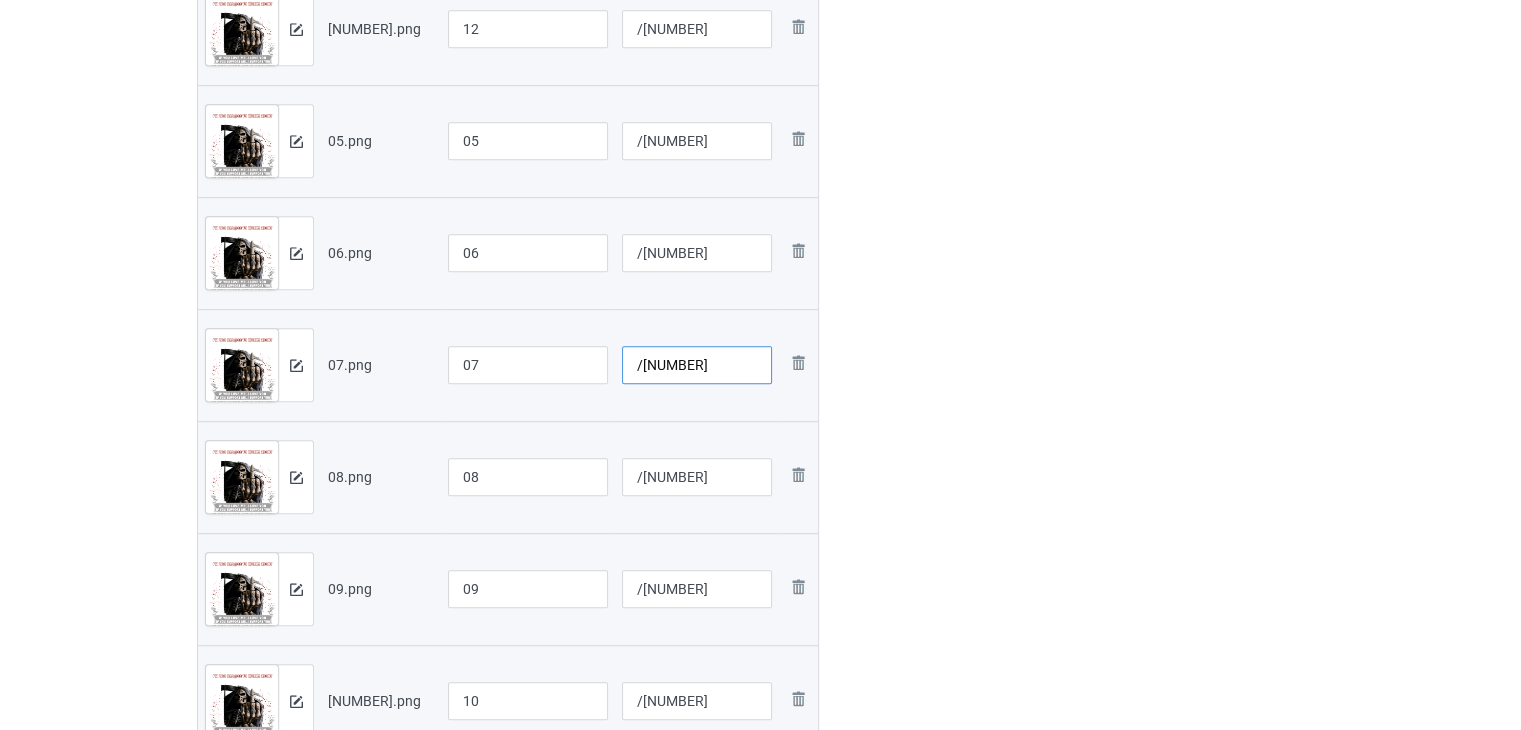 type on "/07100123023" 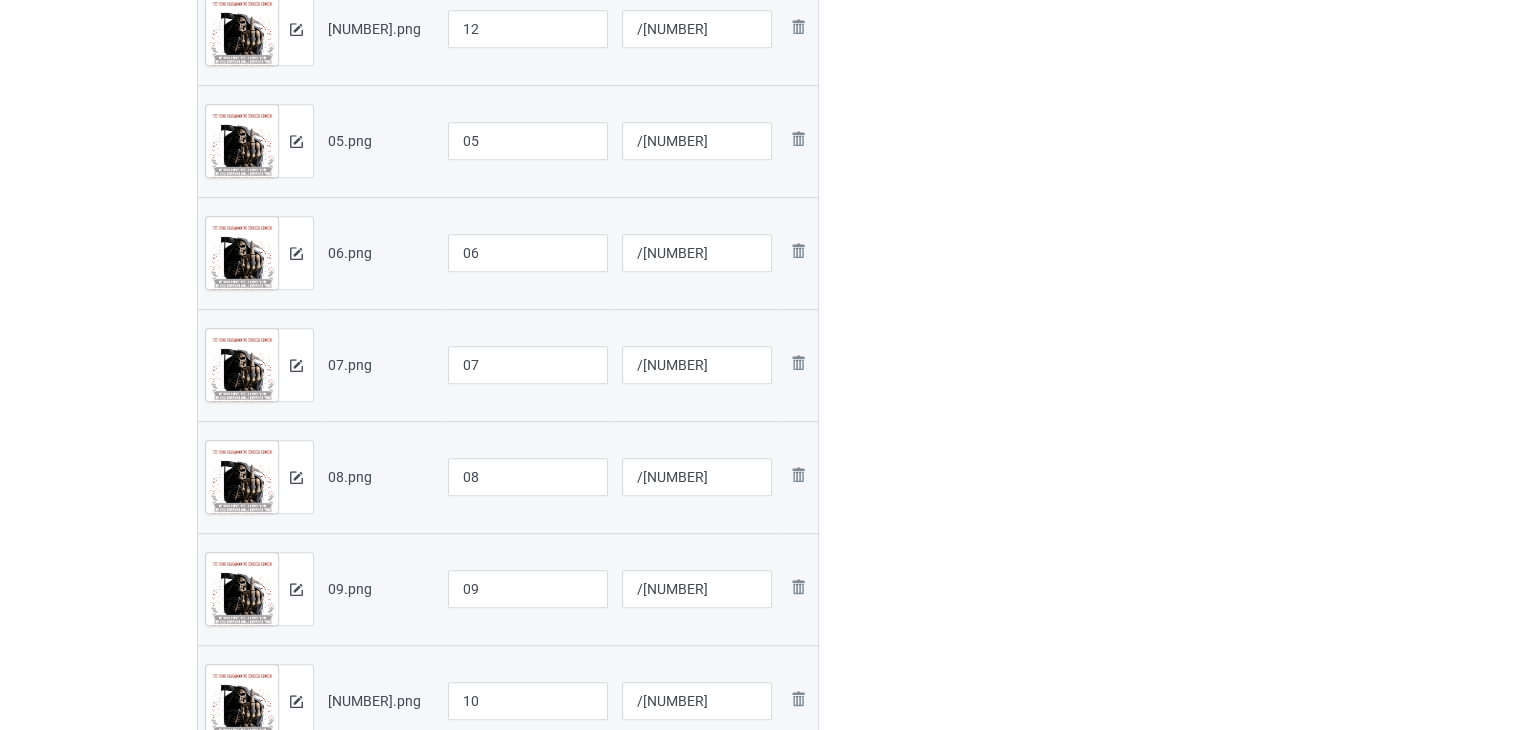 click on "Edit artwork You can adjust your artwork position, and upload files for double-sided products using the edit button next to your artwork image. Your artwork cannot be deleted after your campaign is duplicated. Campaign title and URL path You may edit the campaign title and URL paths for each campaign. Make title concise and engaging to increase sales." at bounding box center [1157, -16] 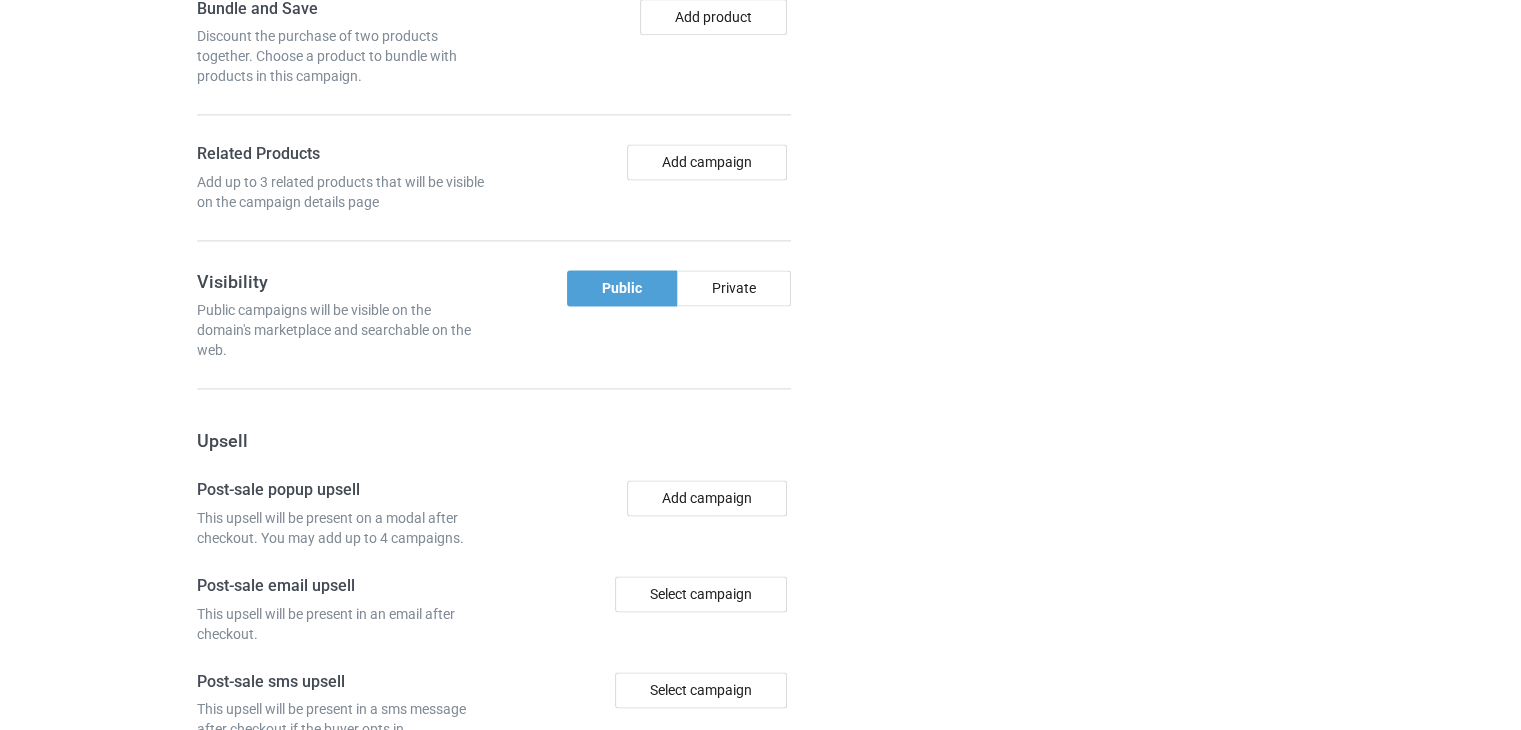 scroll, scrollTop: 3156, scrollLeft: 0, axis: vertical 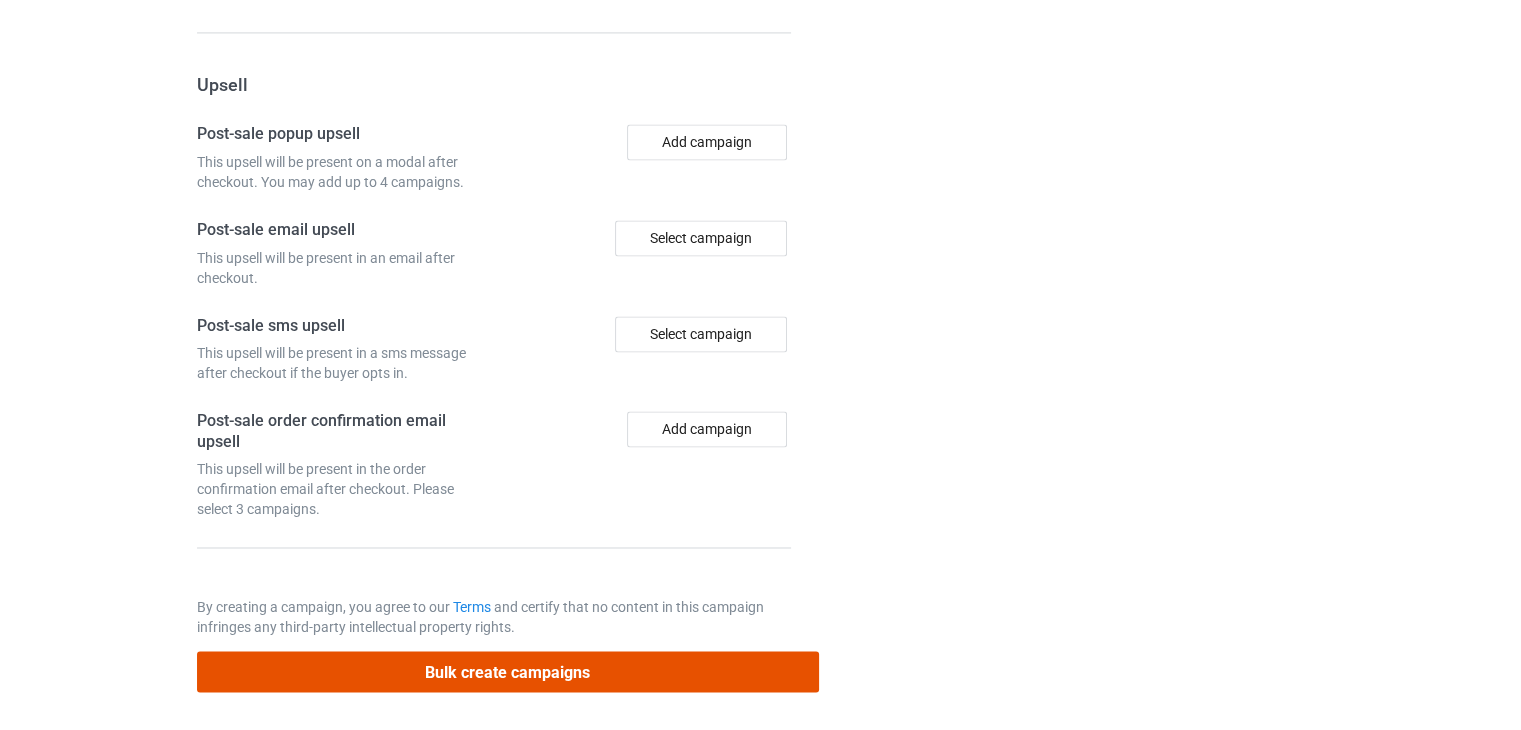 click on "Bulk create campaigns" at bounding box center (508, 671) 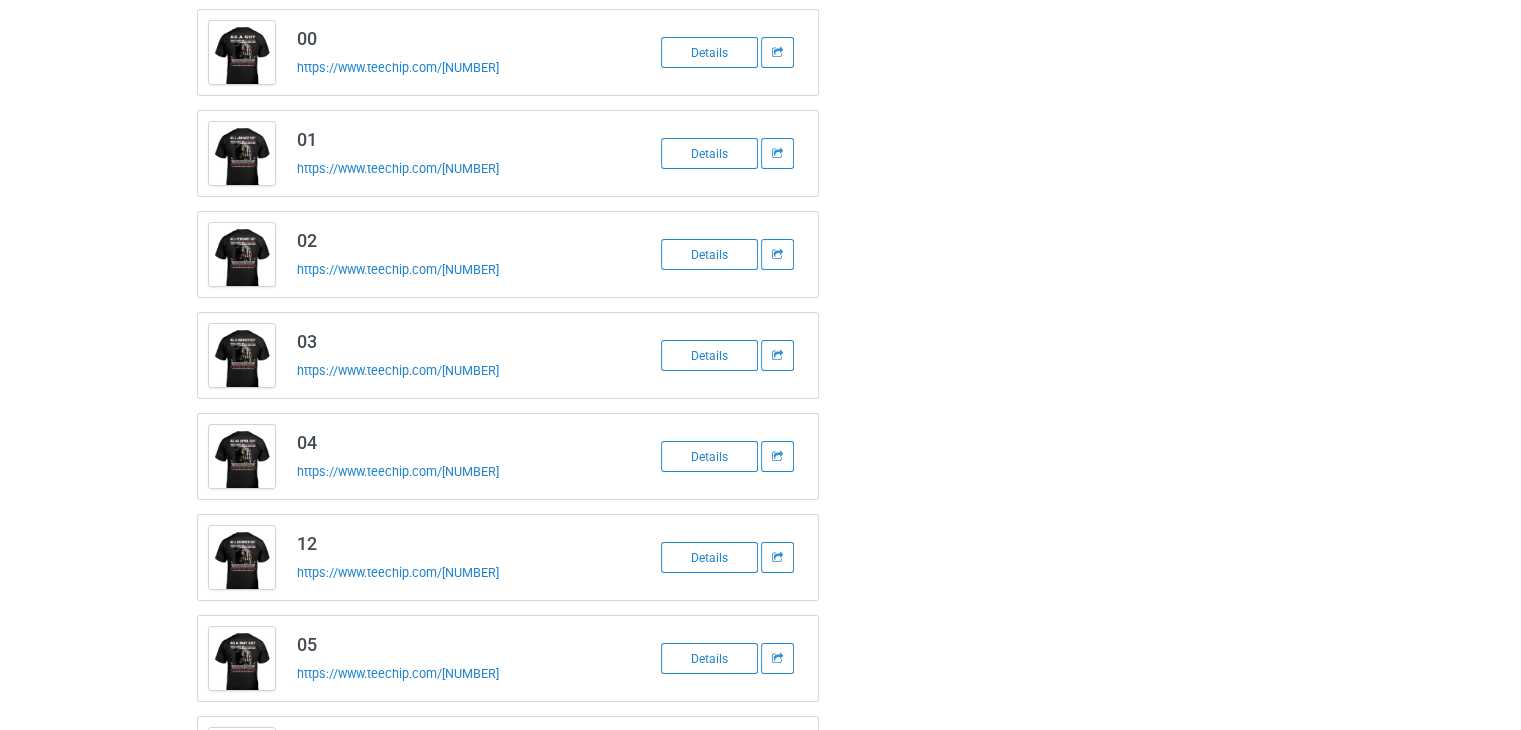 scroll, scrollTop: 0, scrollLeft: 0, axis: both 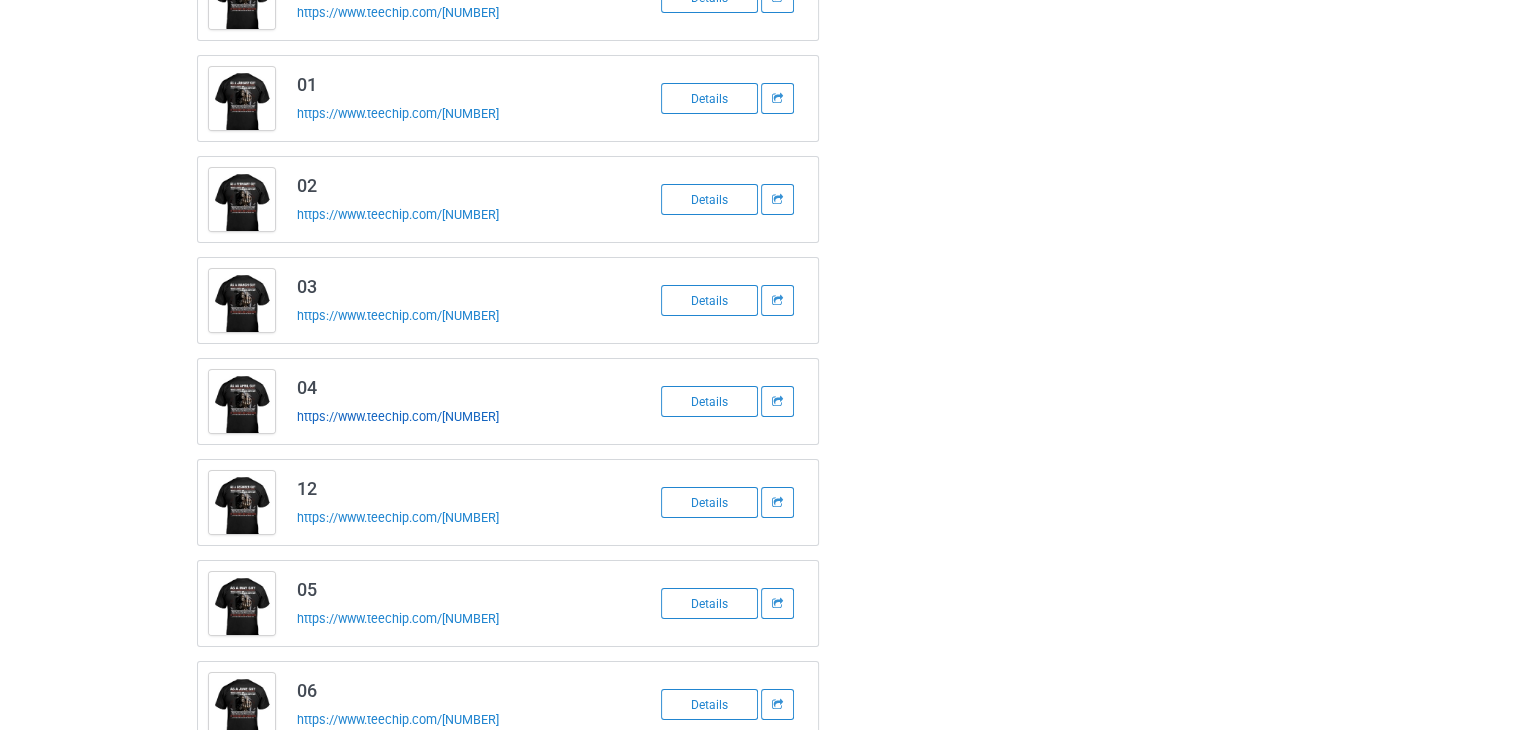drag, startPoint x: 334, startPoint y: 429, endPoint x: 320, endPoint y: 417, distance: 18.439089 